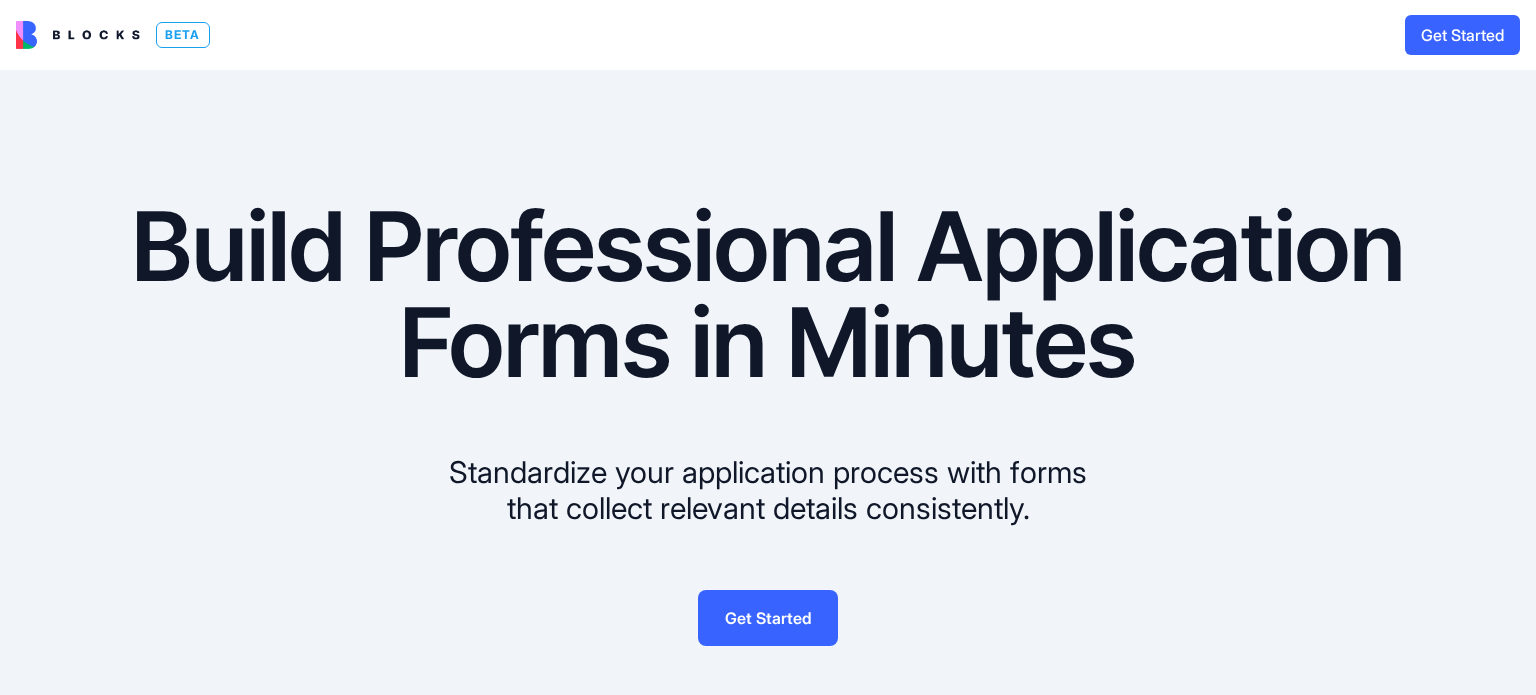 scroll, scrollTop: 0, scrollLeft: 0, axis: both 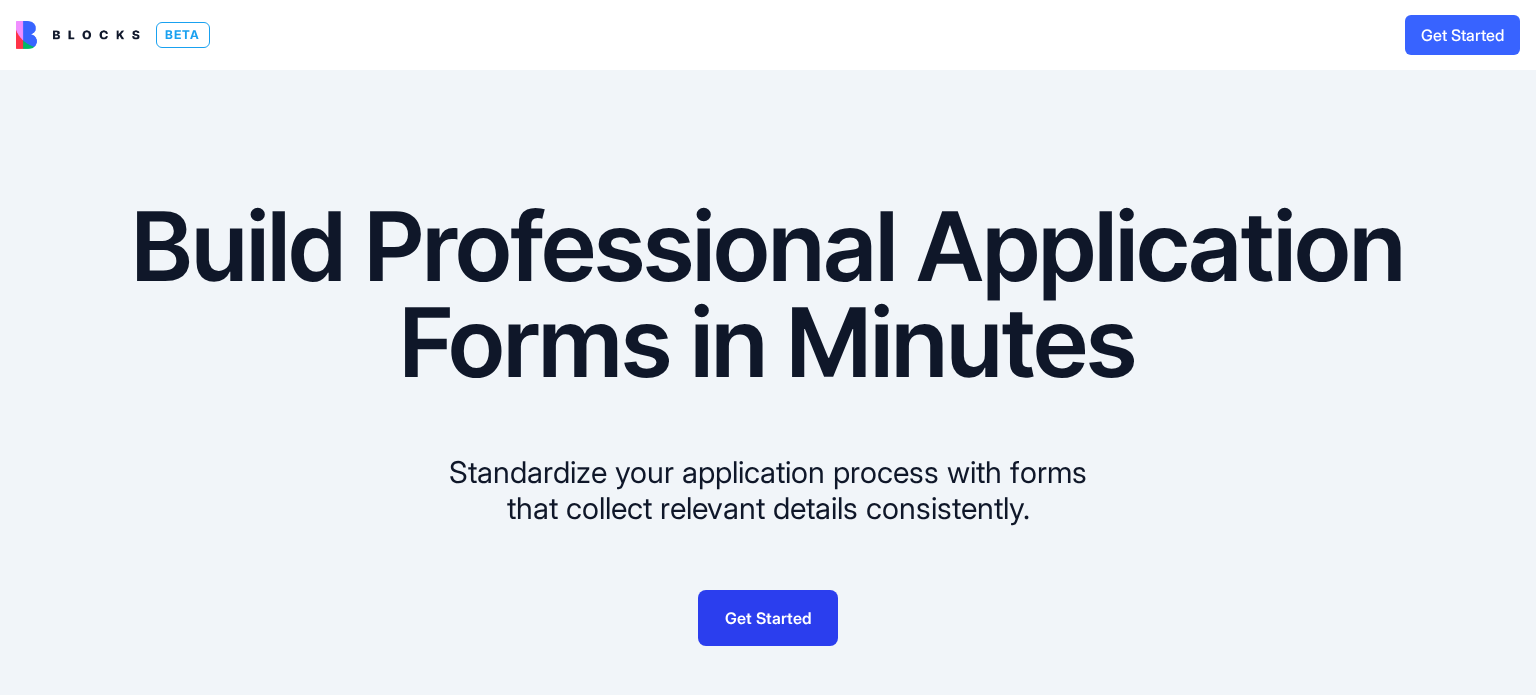 click on "BETA Get Started Build Professional Application Forms in Minutes Standardize your application process with forms that collect relevant details consistently. Get Started Application Form Build a custom application form in seconds. Whether it’s for job openings, programs, grants, or memberships — this app helps you collect detailed responses, review submissions, and manage everything from one place by Blocks Explore Job Application Form Create job application forms in minutes. Streamline hiring and applicant management processes with resume uploads and automated candidate tracking.  by Blocks Explore Employment Application Form Create employment application forms in minutes. Streamline hiring and applicant evaluation with candidate screening features and document uploads. by Blocks Explore Hiring Application Form Create AI-powered hiring application forms in minutes. Streamline talent acquisition workflows with automated screening and candidate management tools. by Blocks Explore Vendor Application Form by" at bounding box center [768, 347] 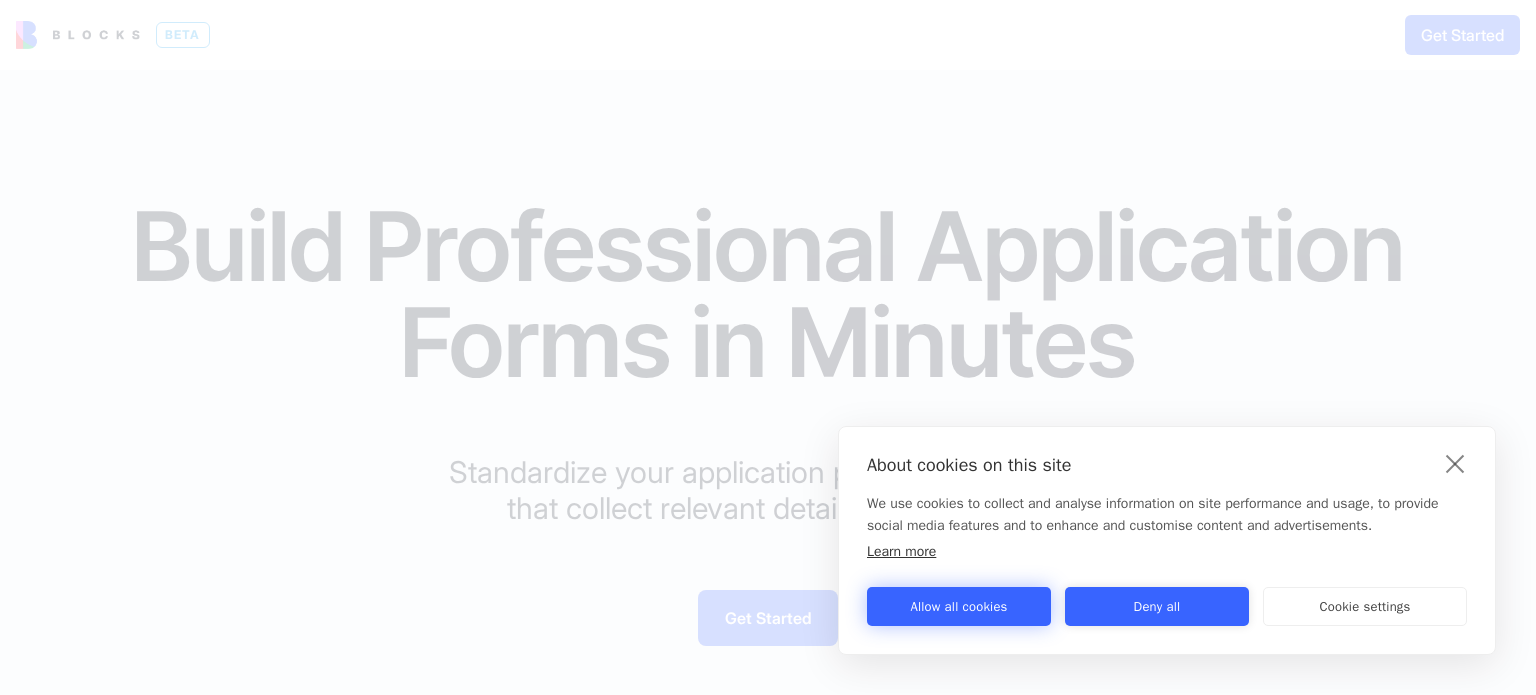 click on "Allow all cookies" at bounding box center [959, 606] 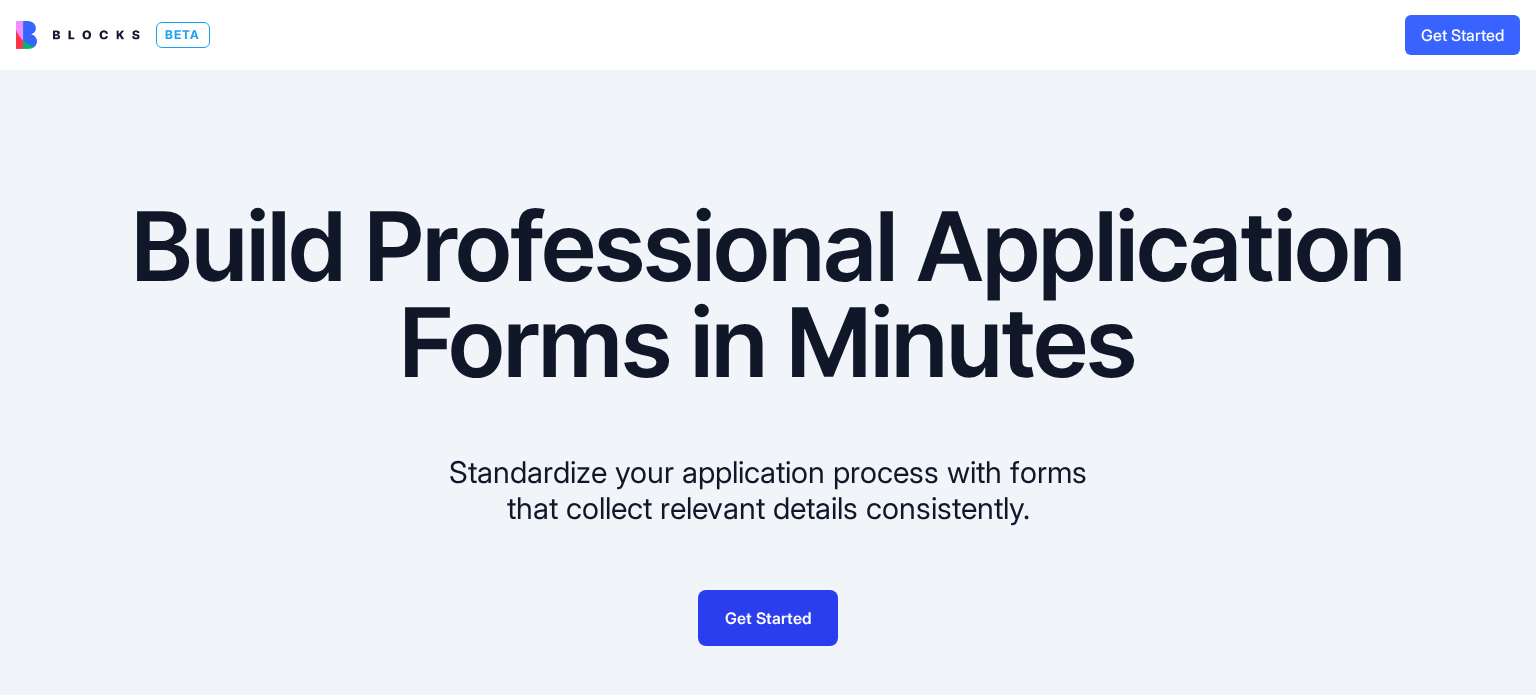 click on "Get Started" at bounding box center (768, 618) 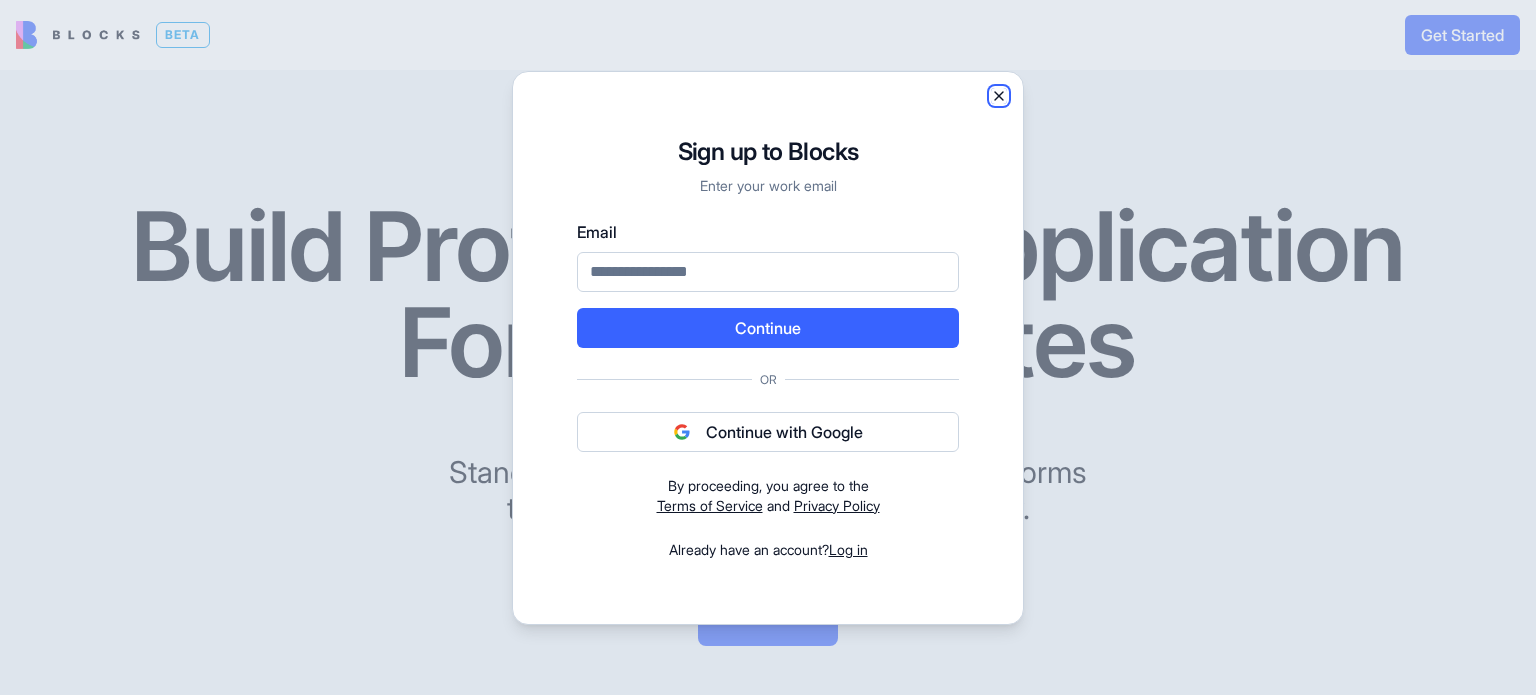 click 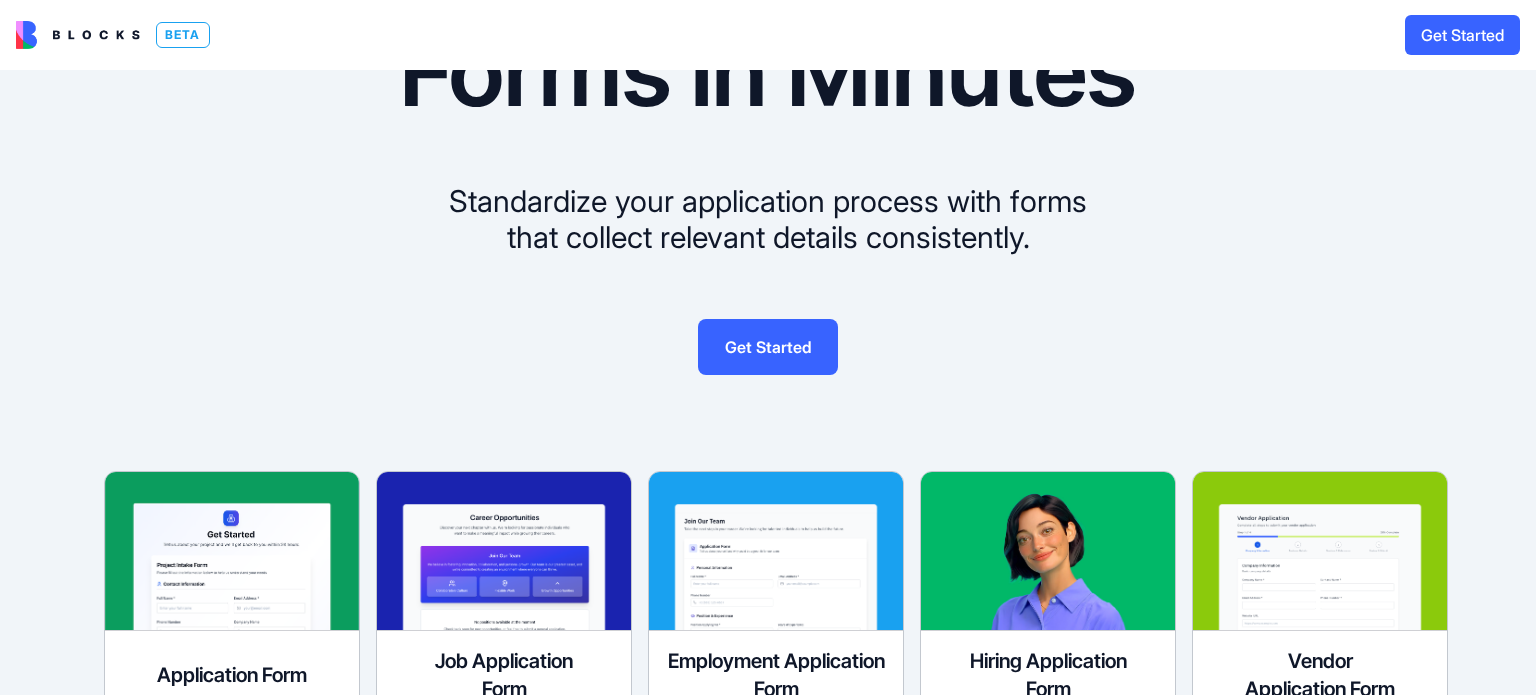 scroll, scrollTop: 420, scrollLeft: 0, axis: vertical 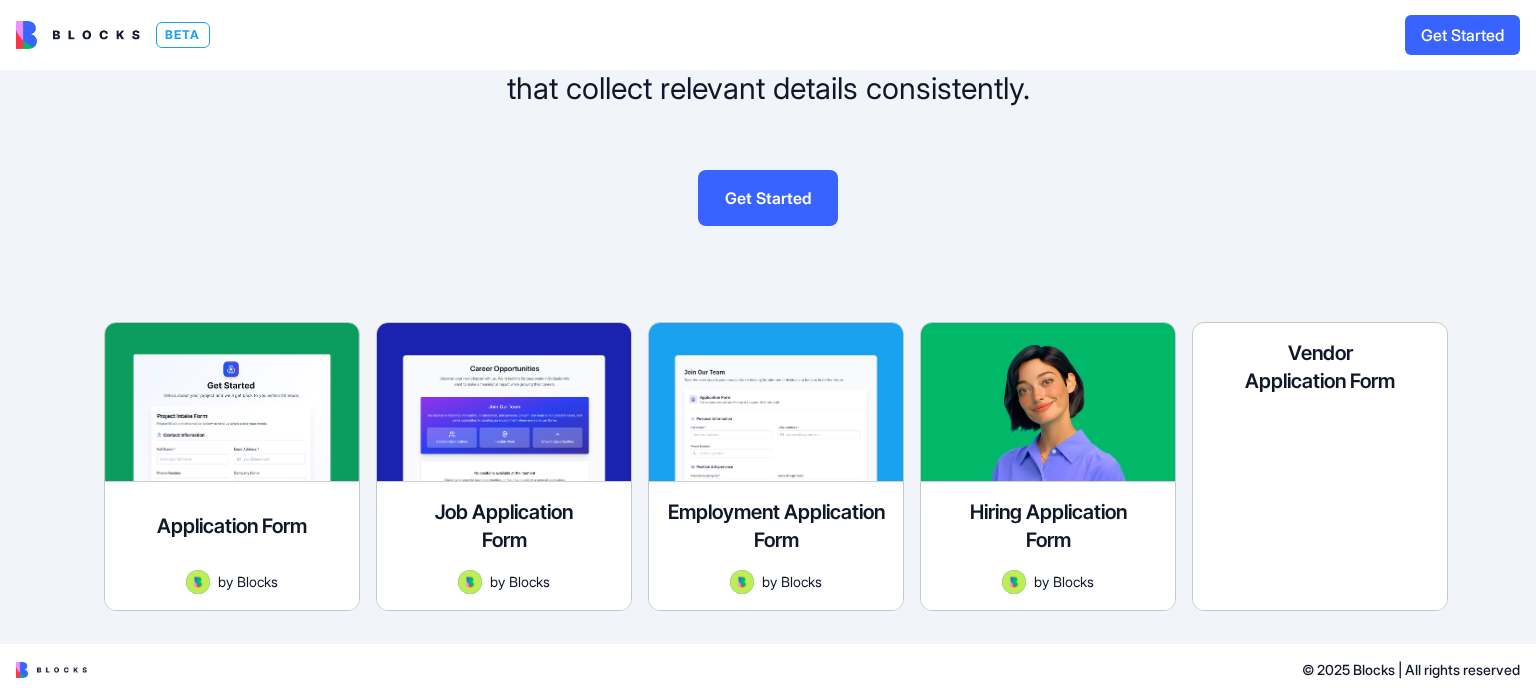 click on "Create vendor application forms in minutes. Streamline onboarding and supplier management processes with document verification and approval workflows." at bounding box center (1320, 462) 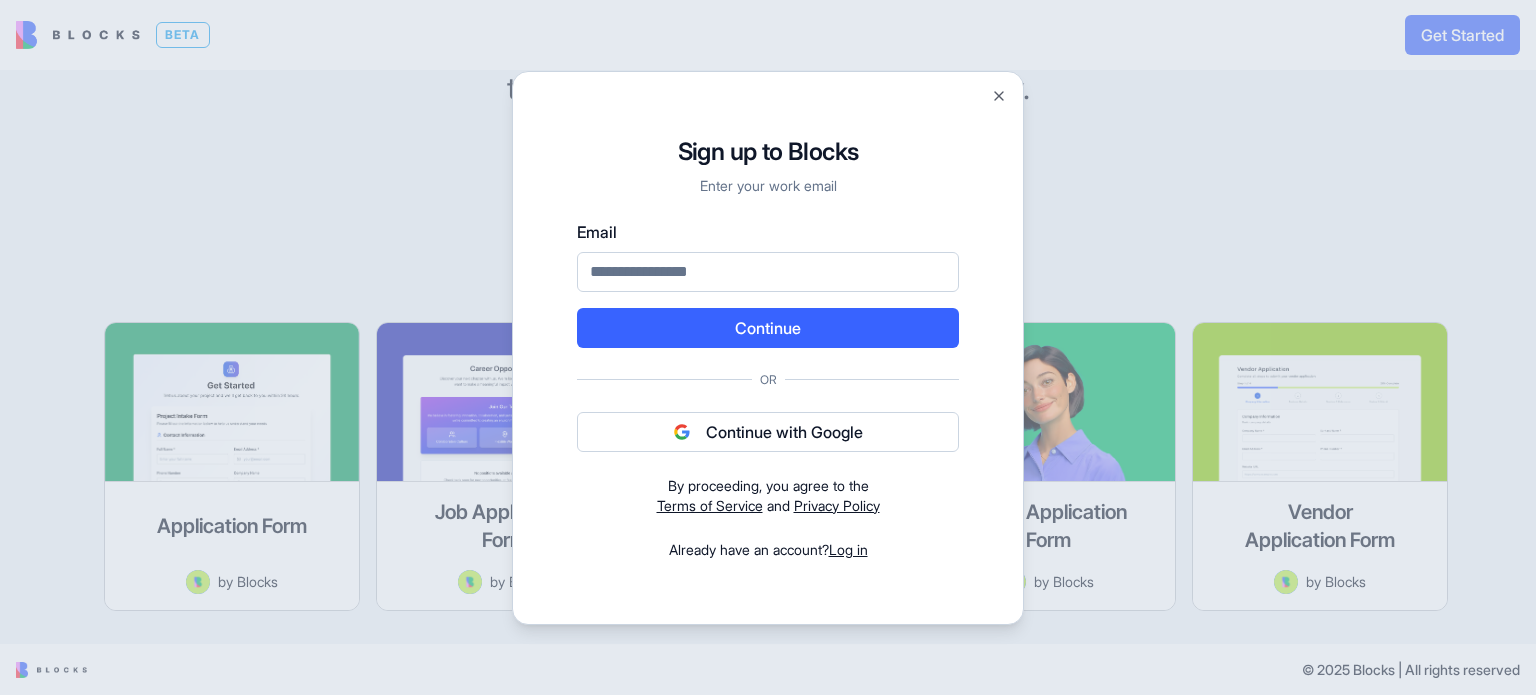 click on "Email" at bounding box center [768, 272] 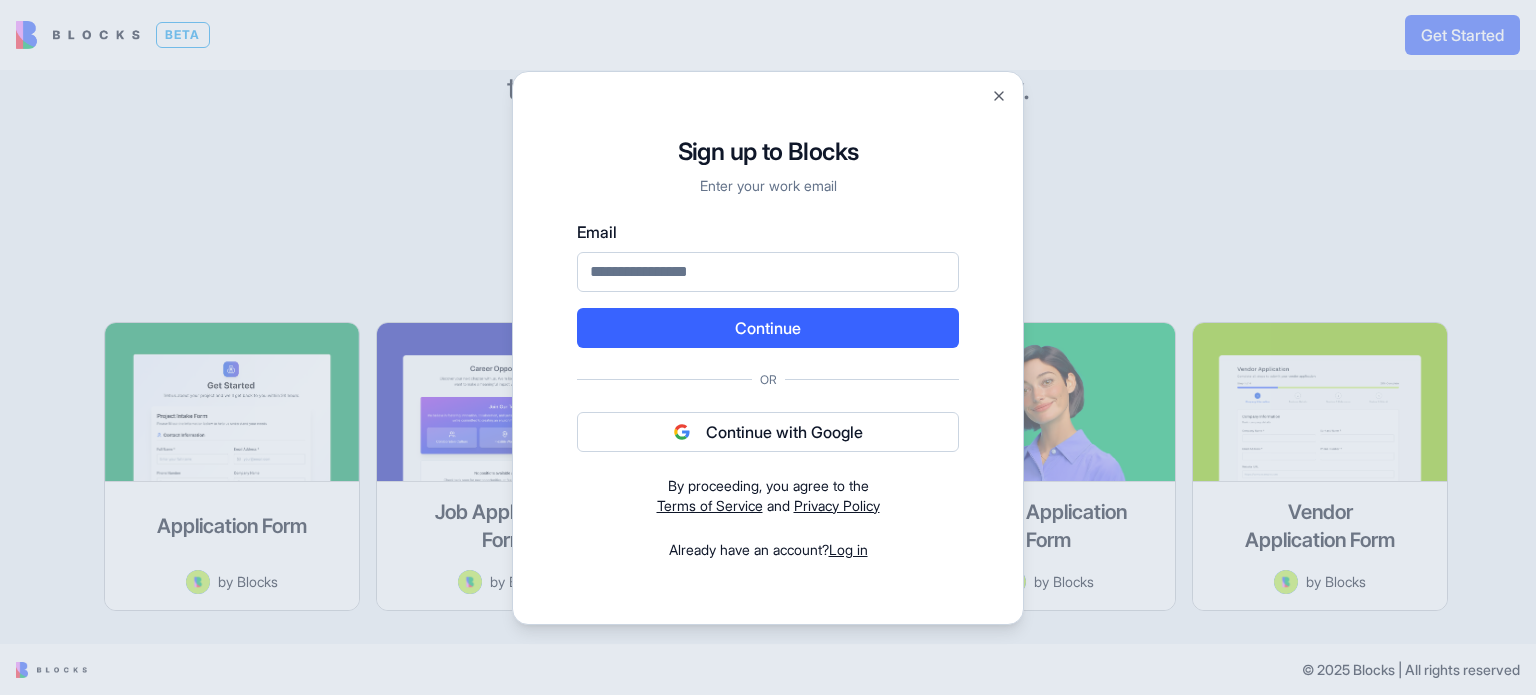 type on "**********" 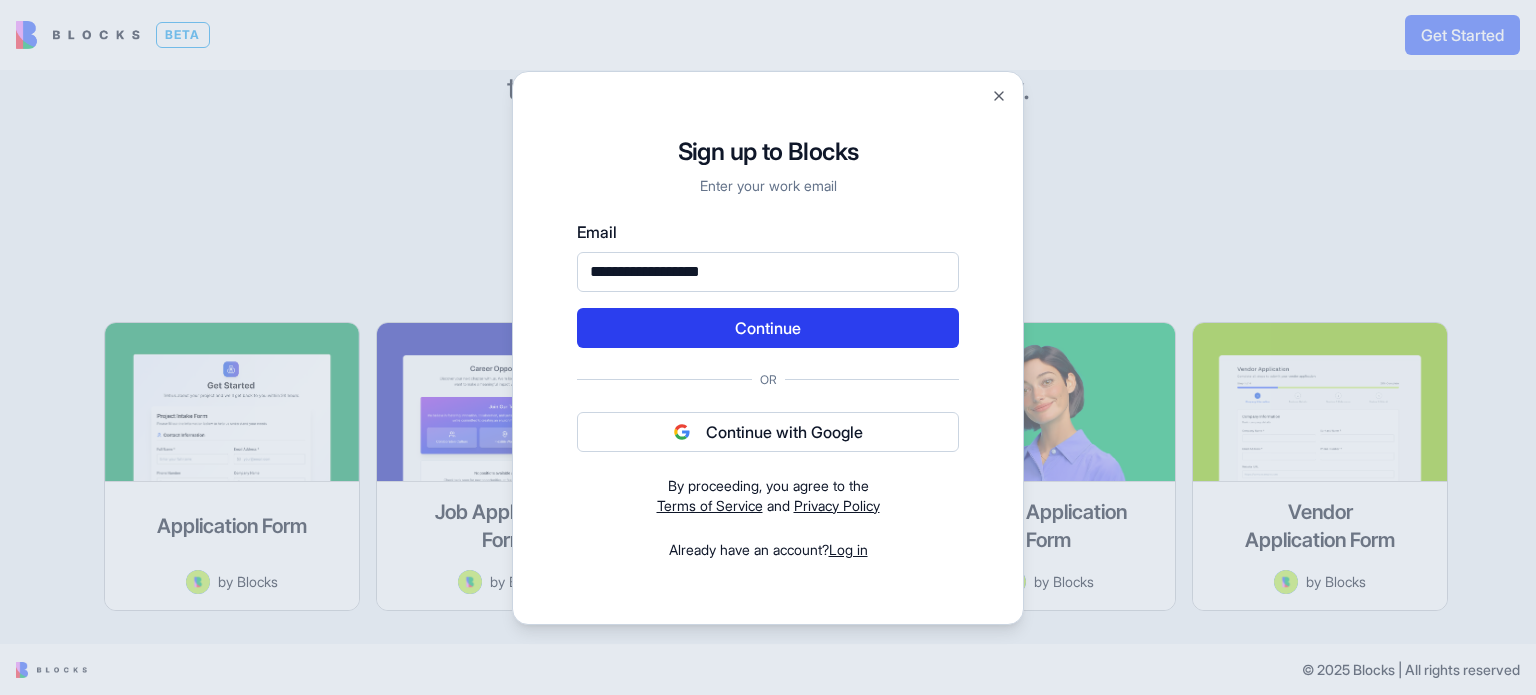 click on "Continue" at bounding box center [768, 328] 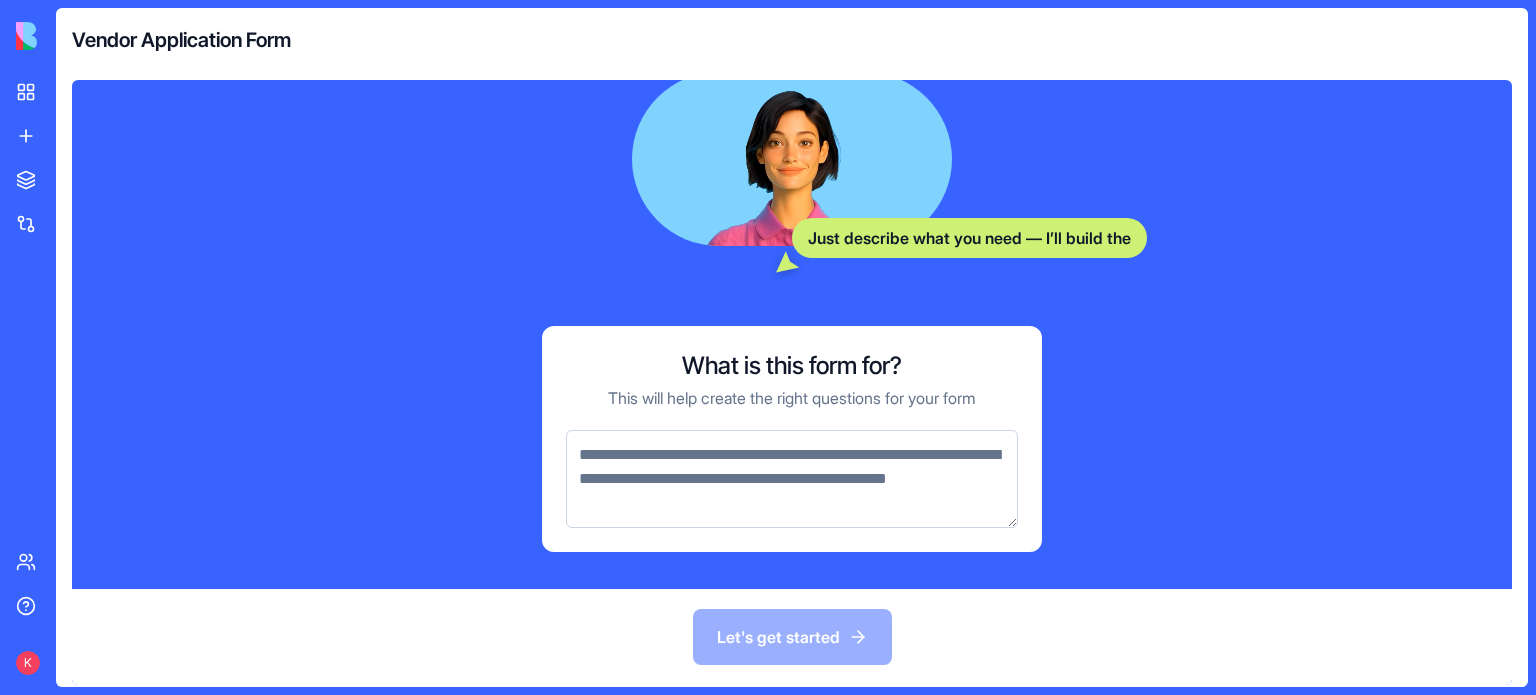 scroll, scrollTop: 321, scrollLeft: 0, axis: vertical 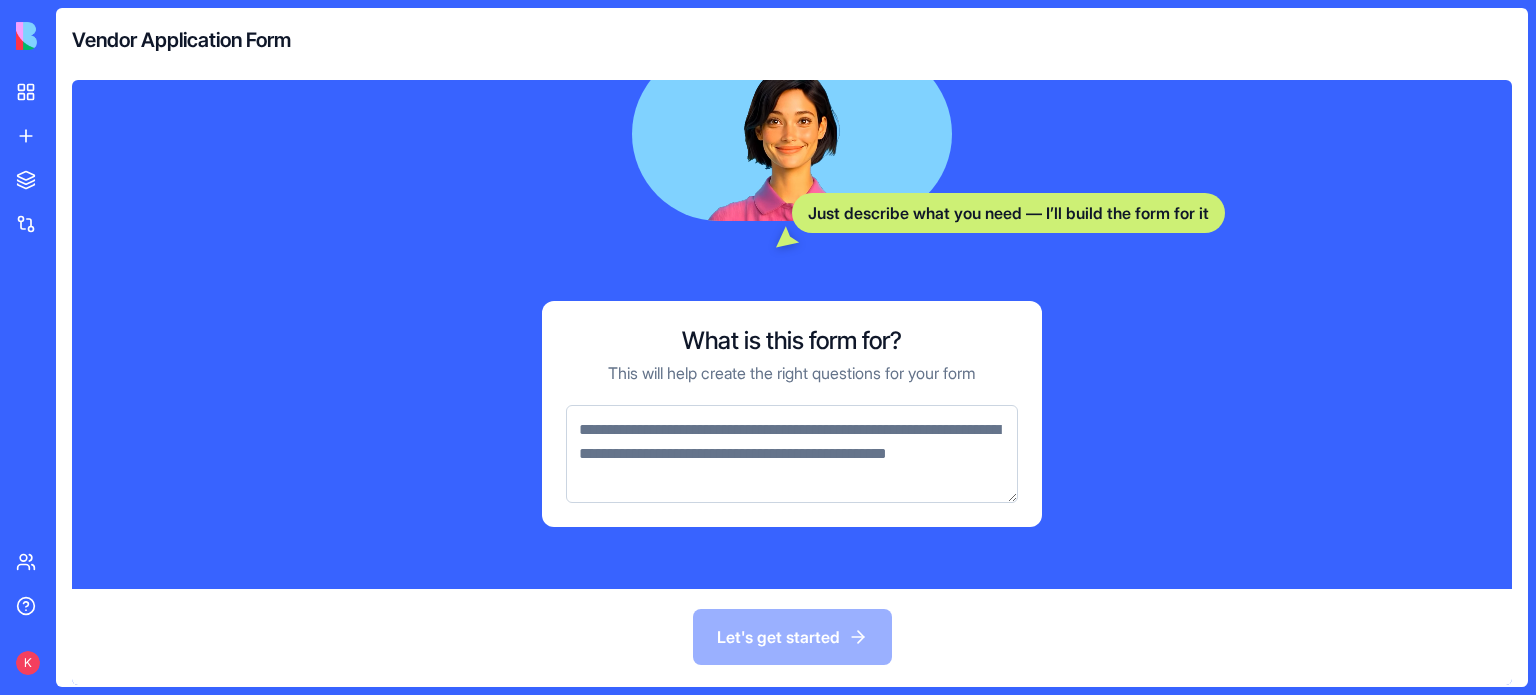 click at bounding box center [792, 454] 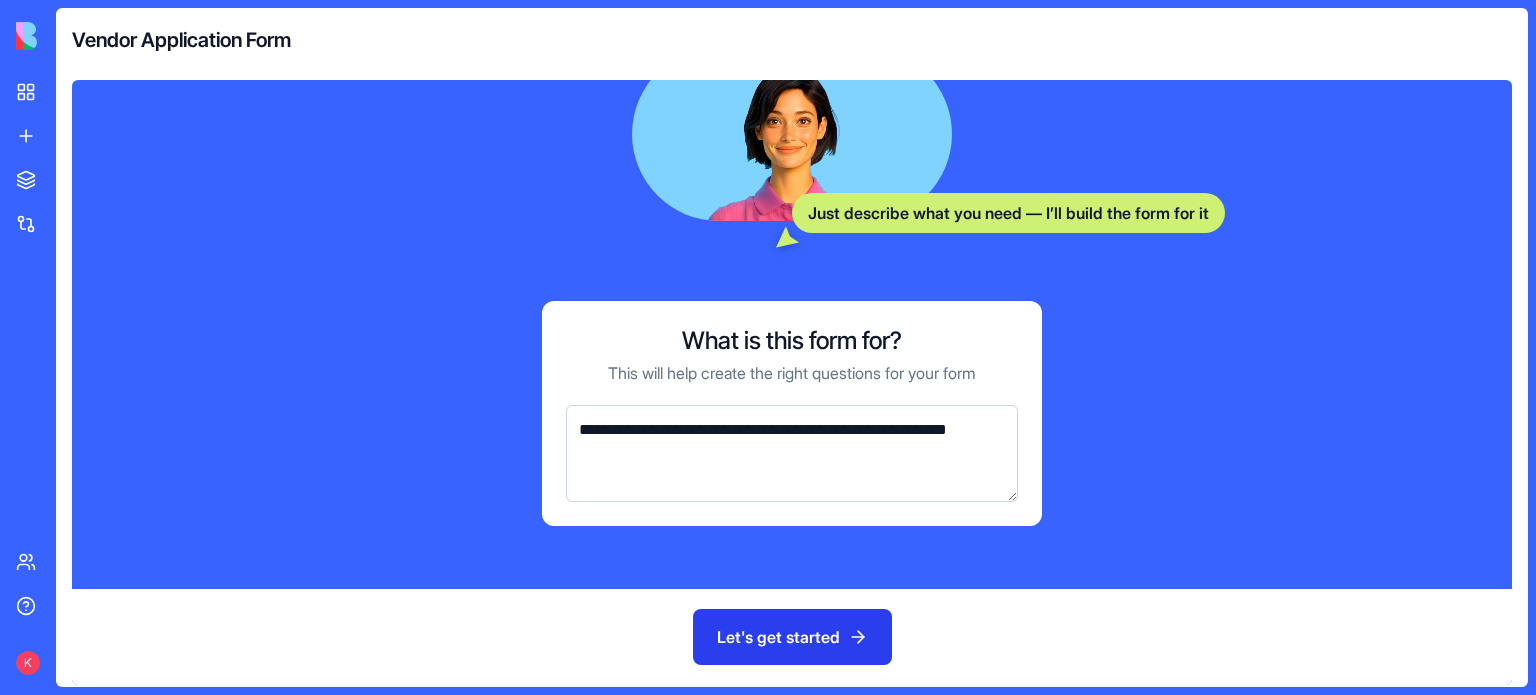 type on "**********" 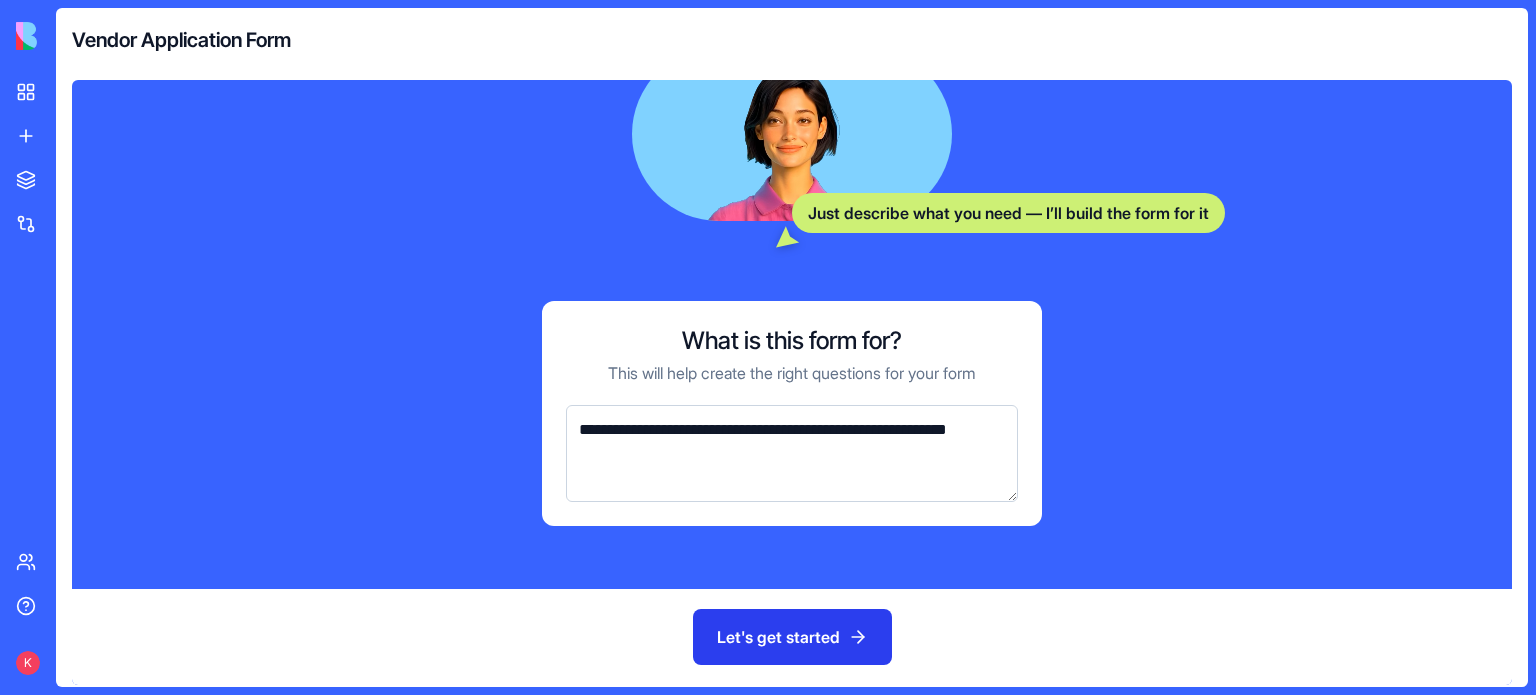 click on "Let's get started" at bounding box center [792, 637] 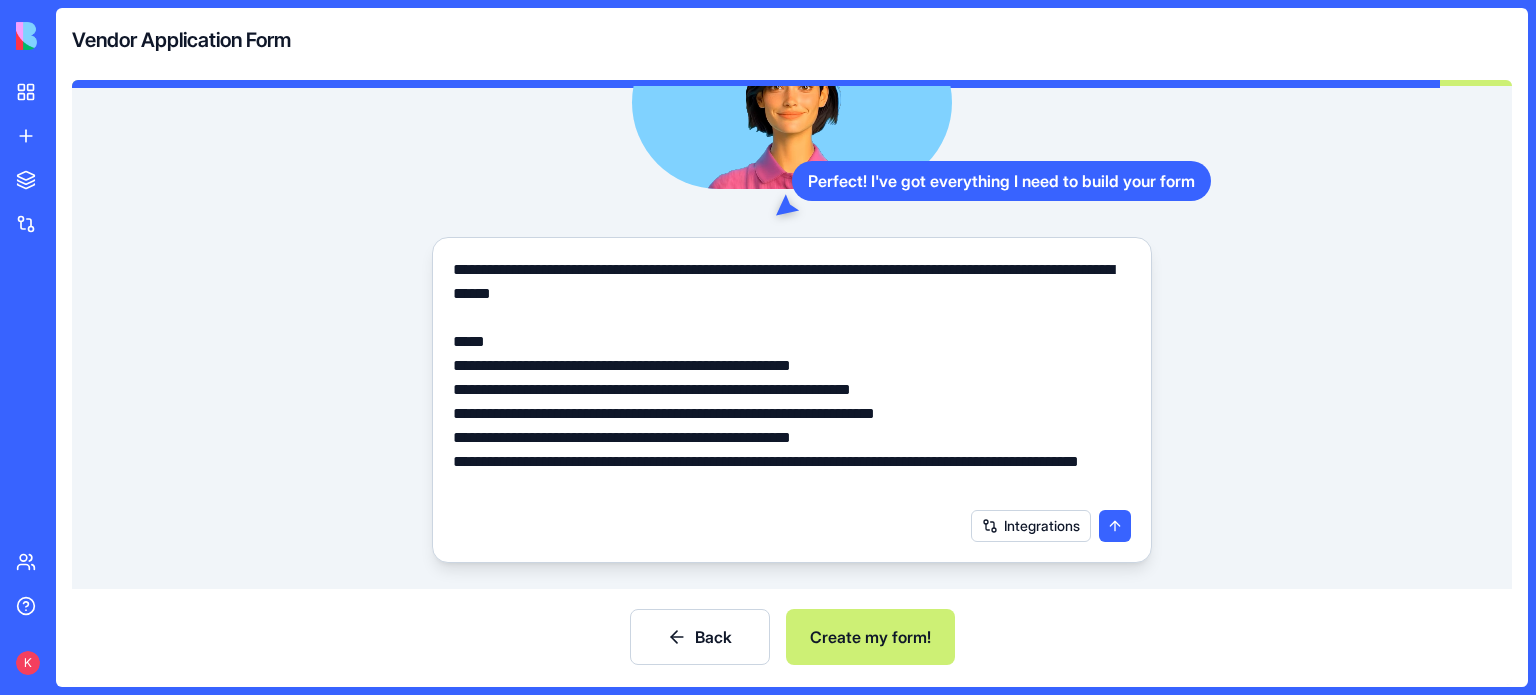 scroll, scrollTop: 235, scrollLeft: 0, axis: vertical 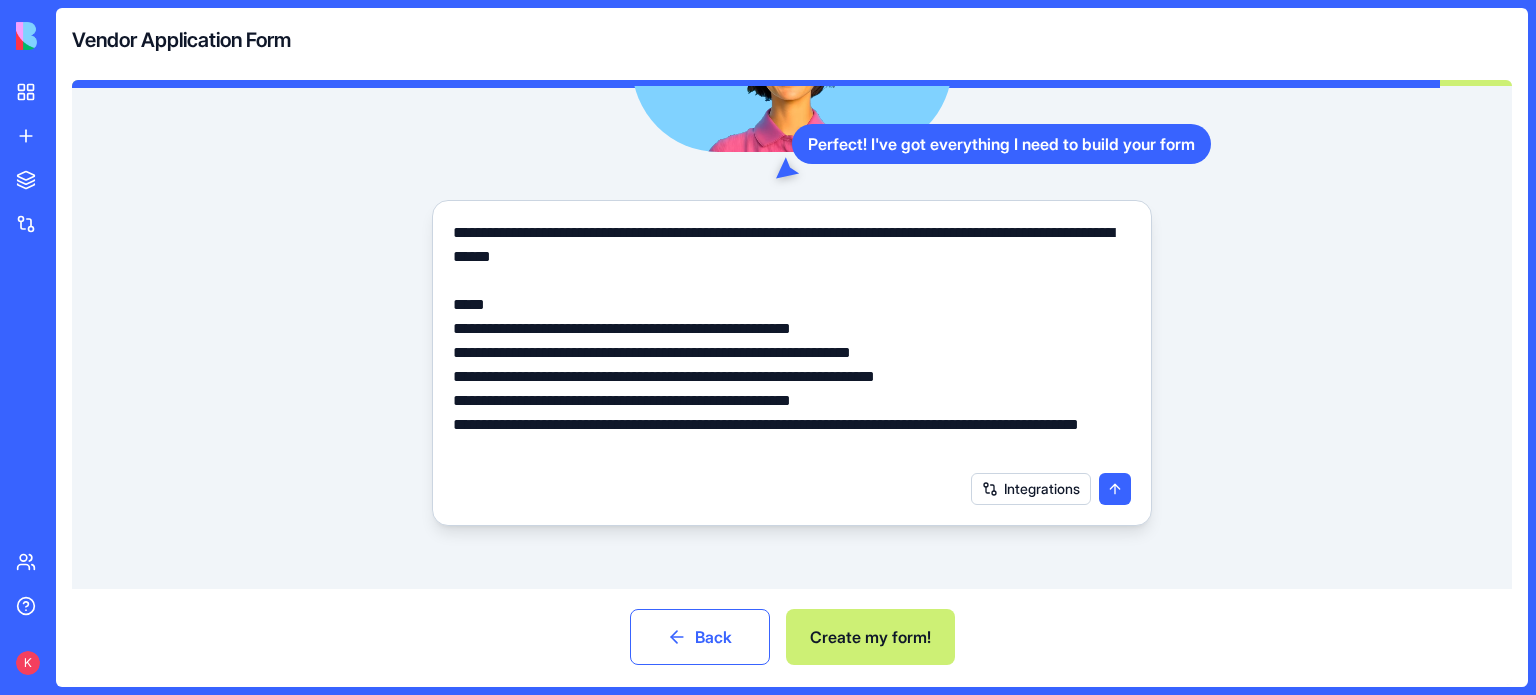 click on "Back" at bounding box center (700, 637) 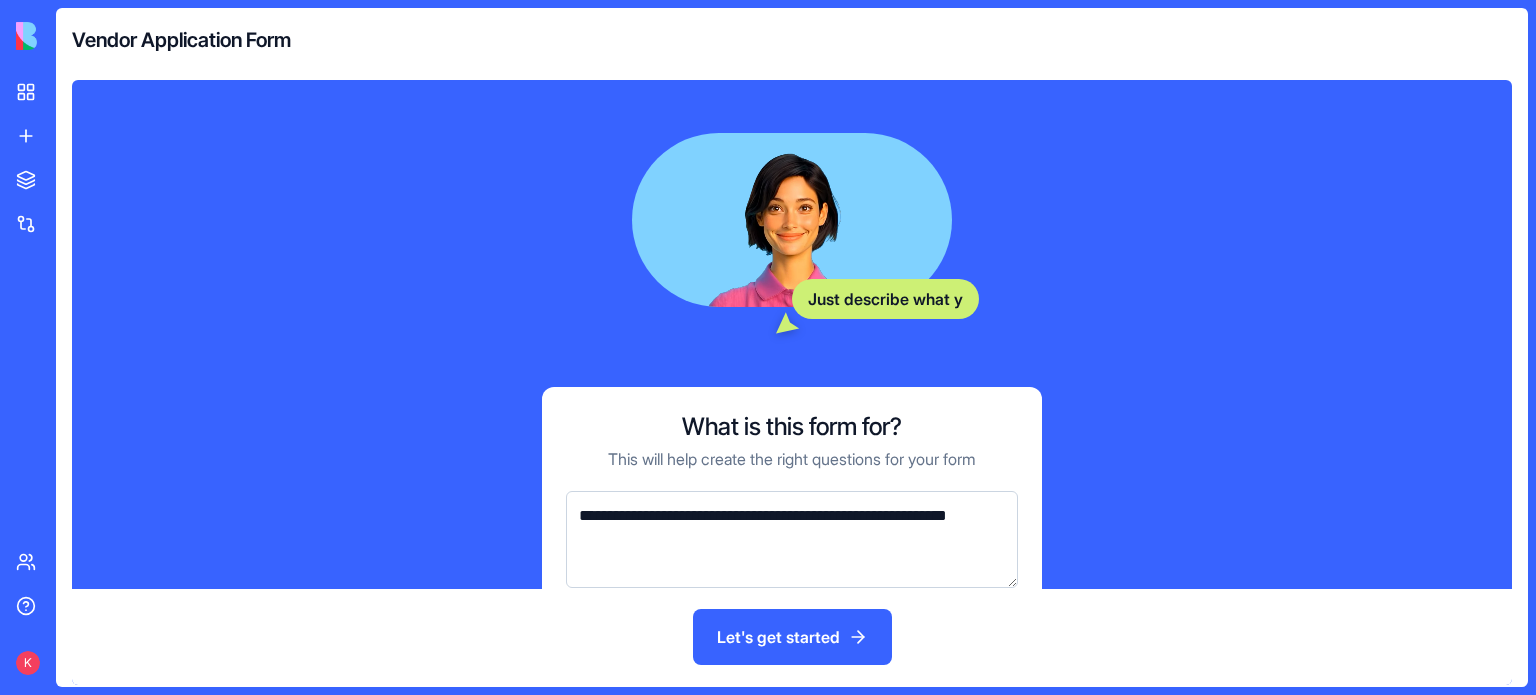click on "**********" at bounding box center [792, 540] 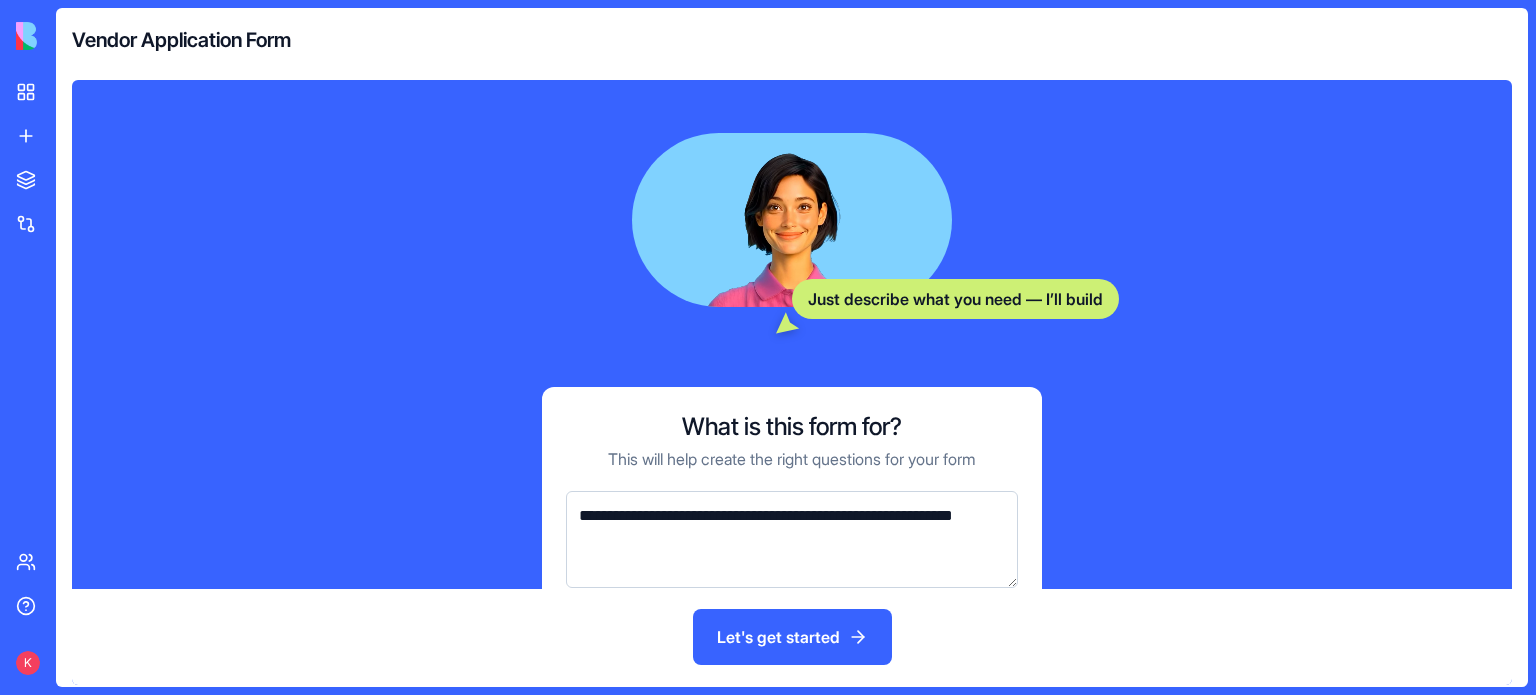 paste on "**********" 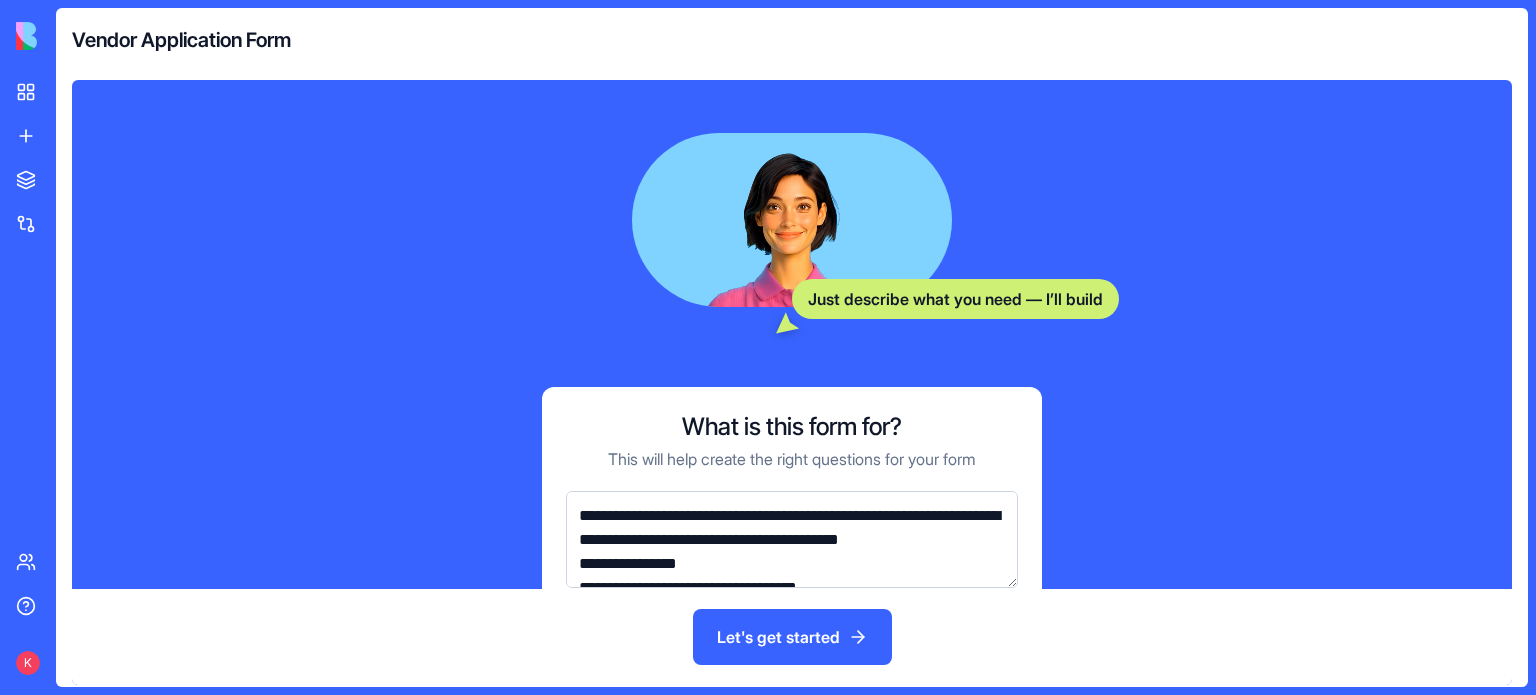 scroll, scrollTop: 233, scrollLeft: 0, axis: vertical 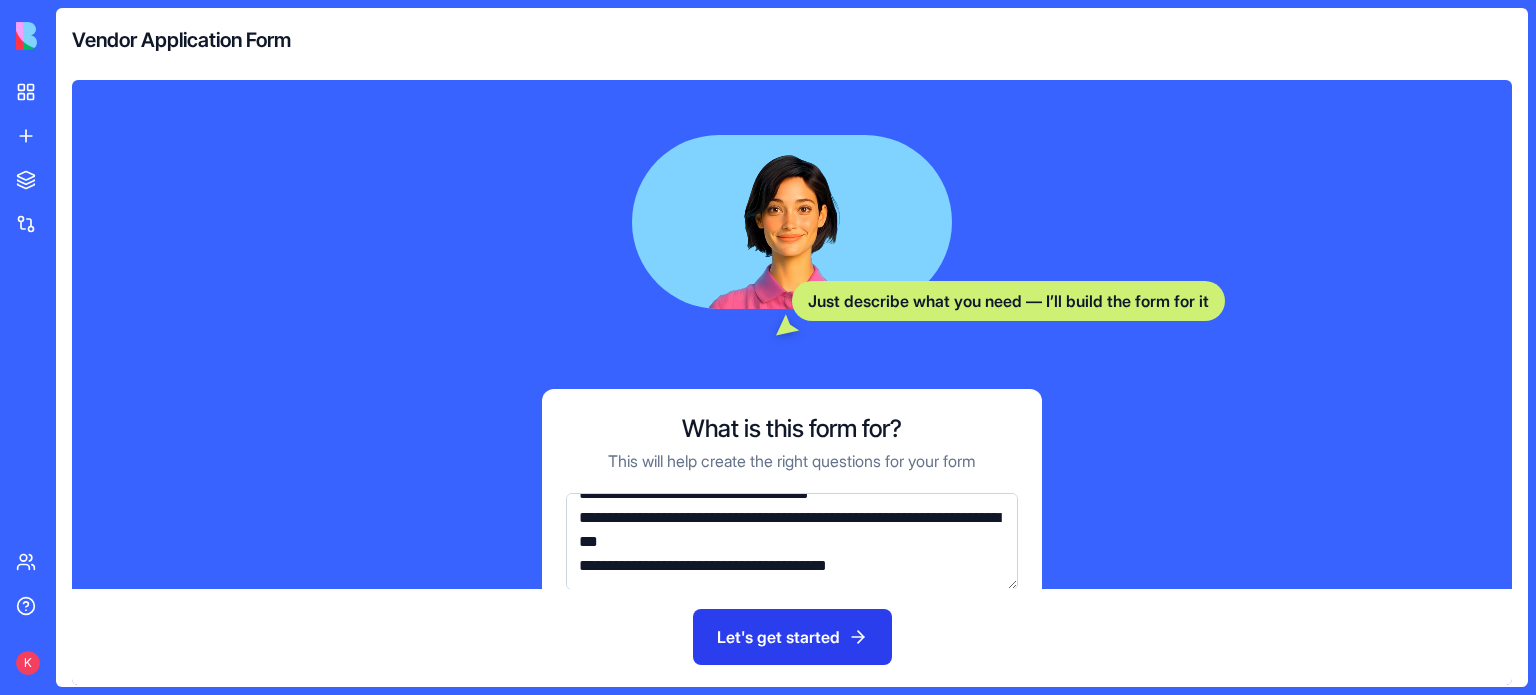 type on "**********" 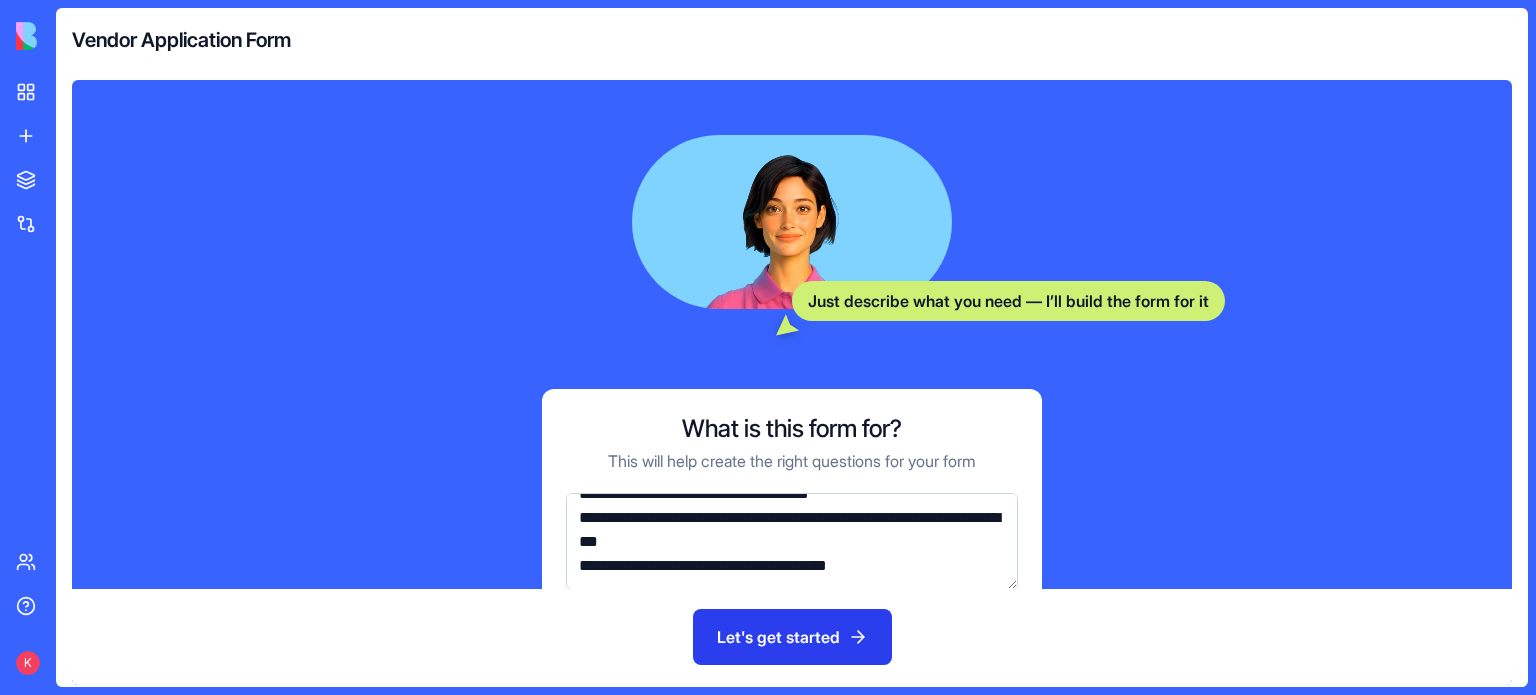 click on "Let's get started" at bounding box center [792, 637] 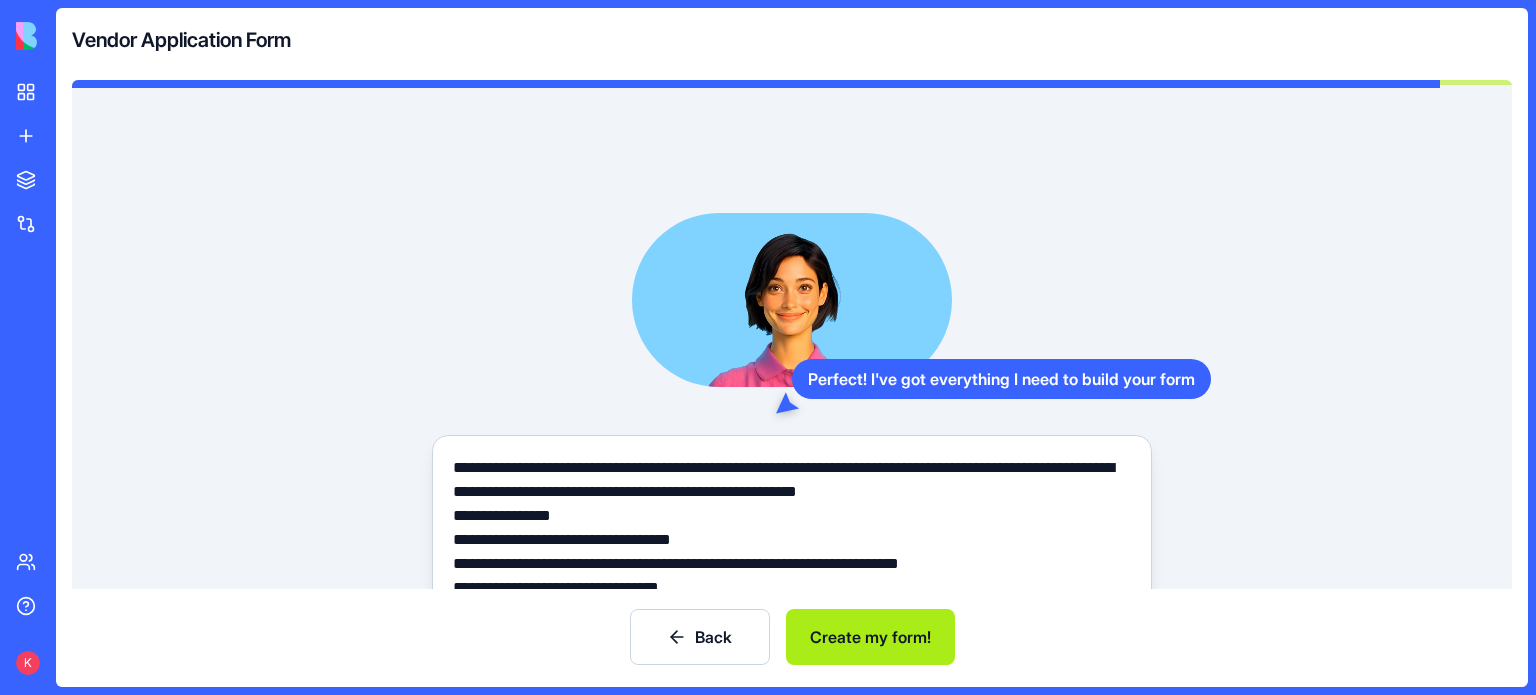 click on "Create my form!" at bounding box center (870, 637) 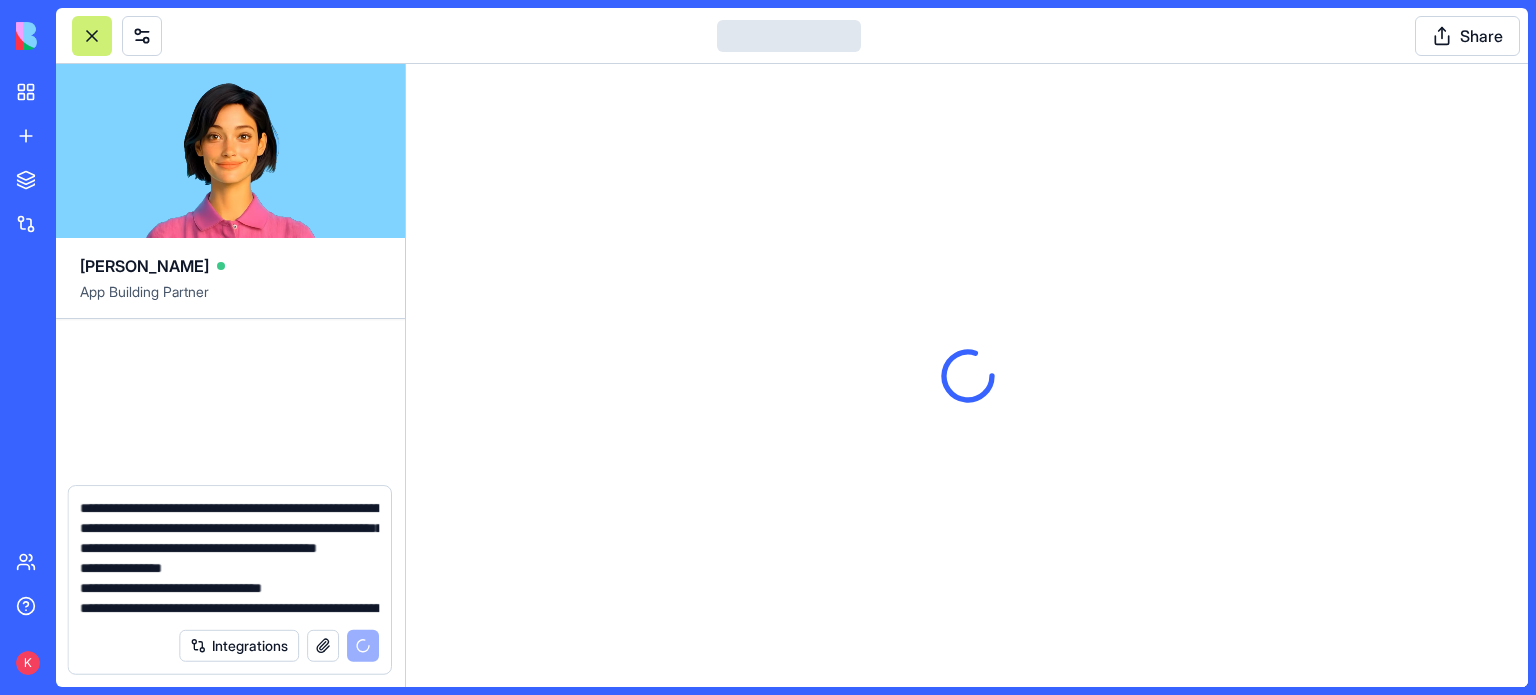 type 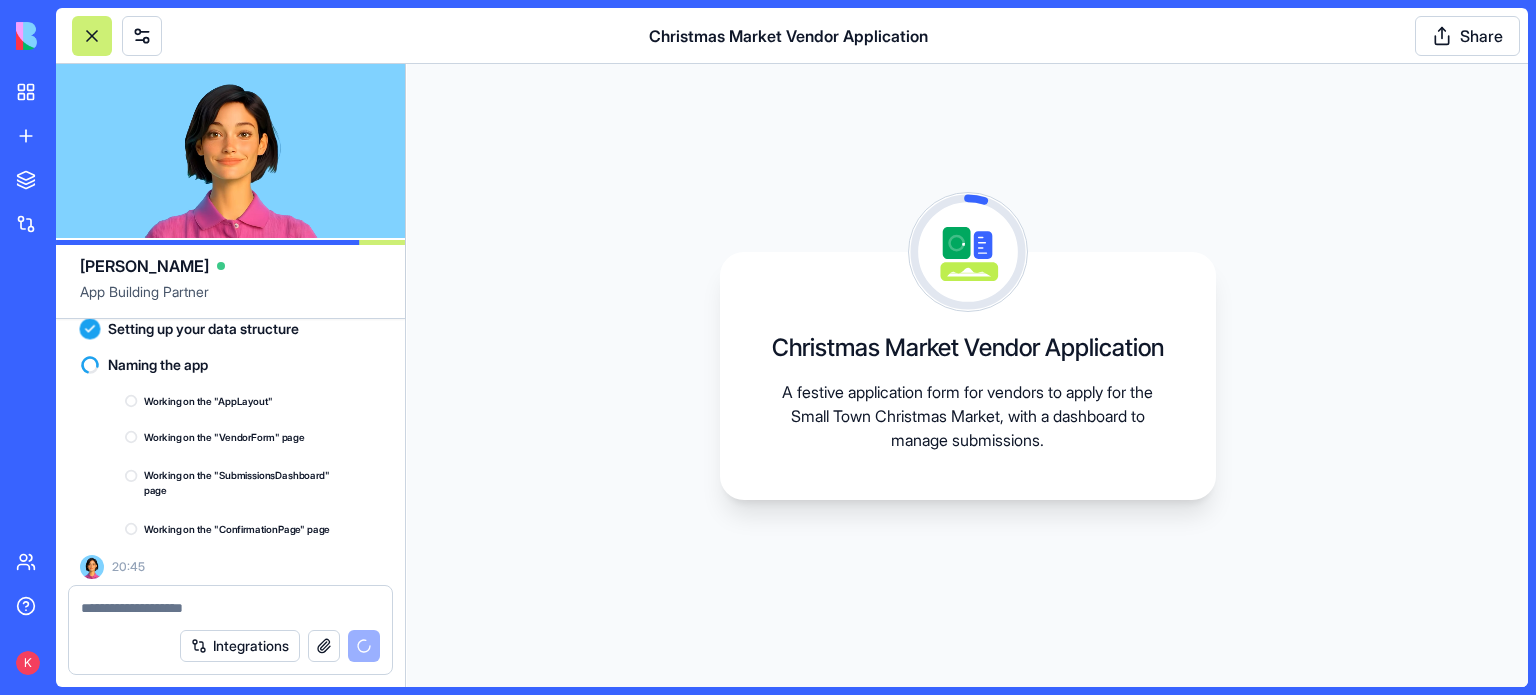 scroll, scrollTop: 1336, scrollLeft: 0, axis: vertical 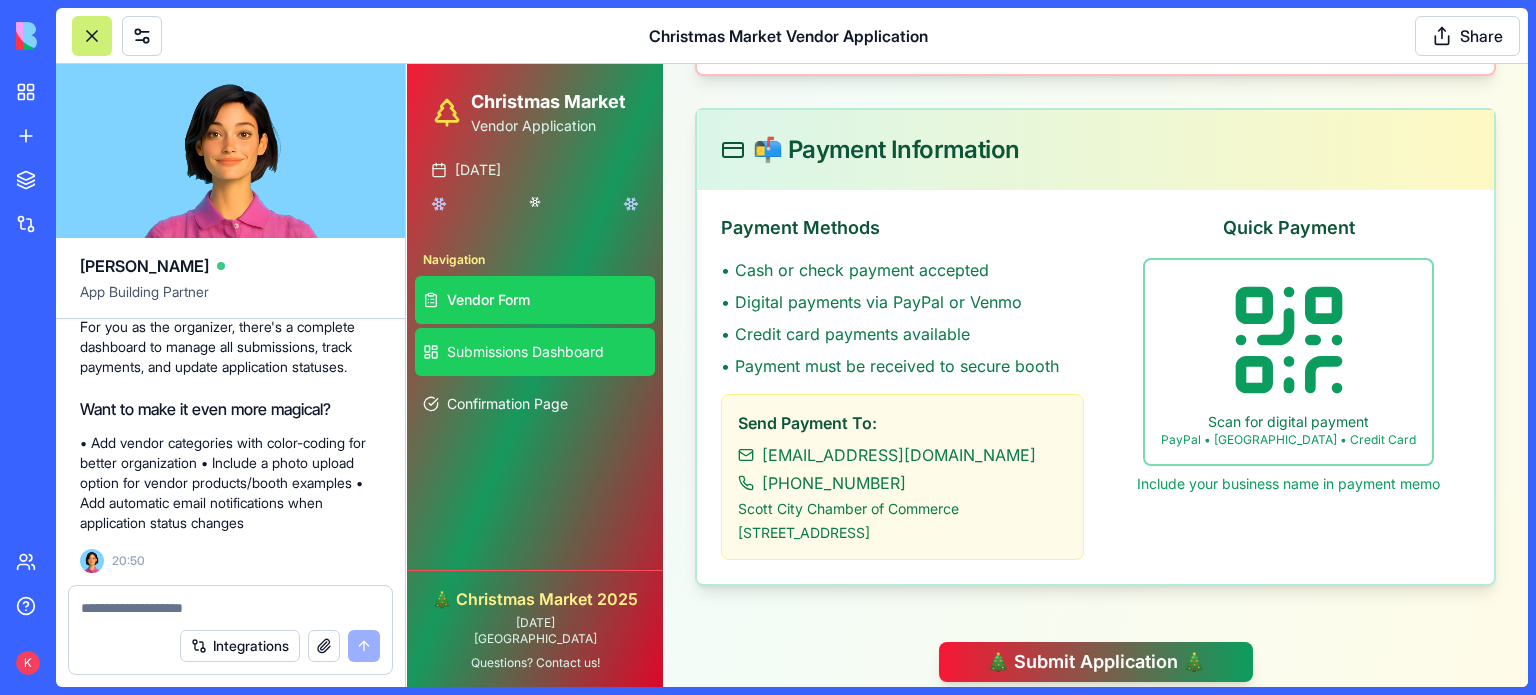 click on "Submissions Dashboard" at bounding box center (525, 352) 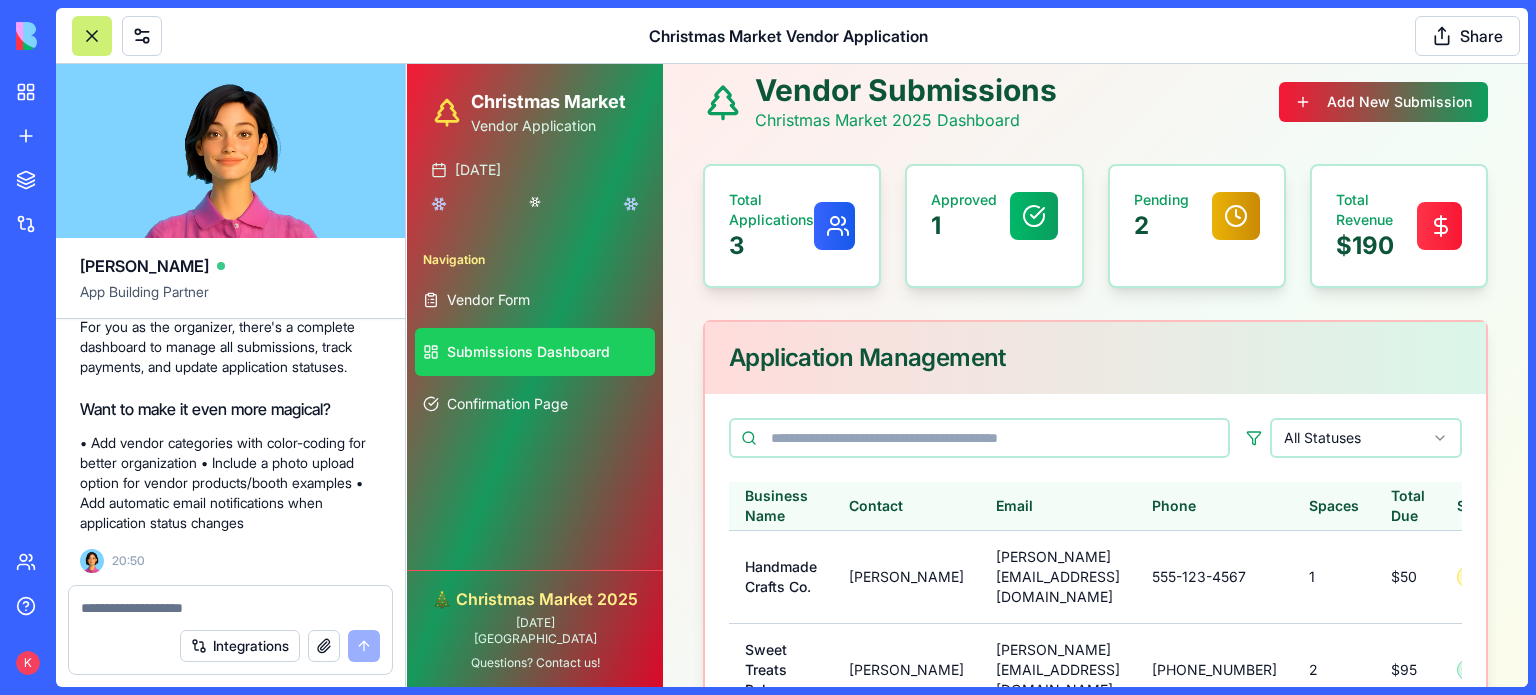 scroll, scrollTop: 278, scrollLeft: 0, axis: vertical 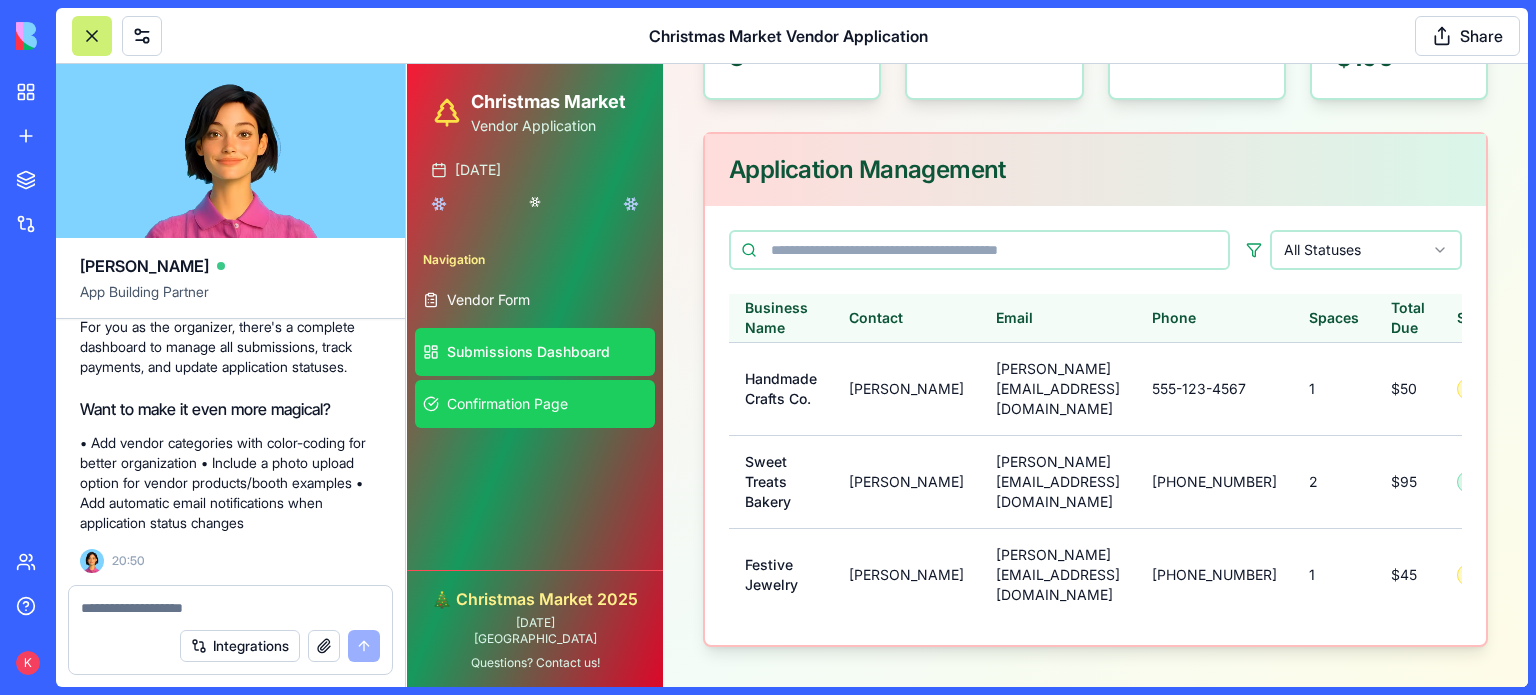 click on "Confirmation Page" at bounding box center (507, 404) 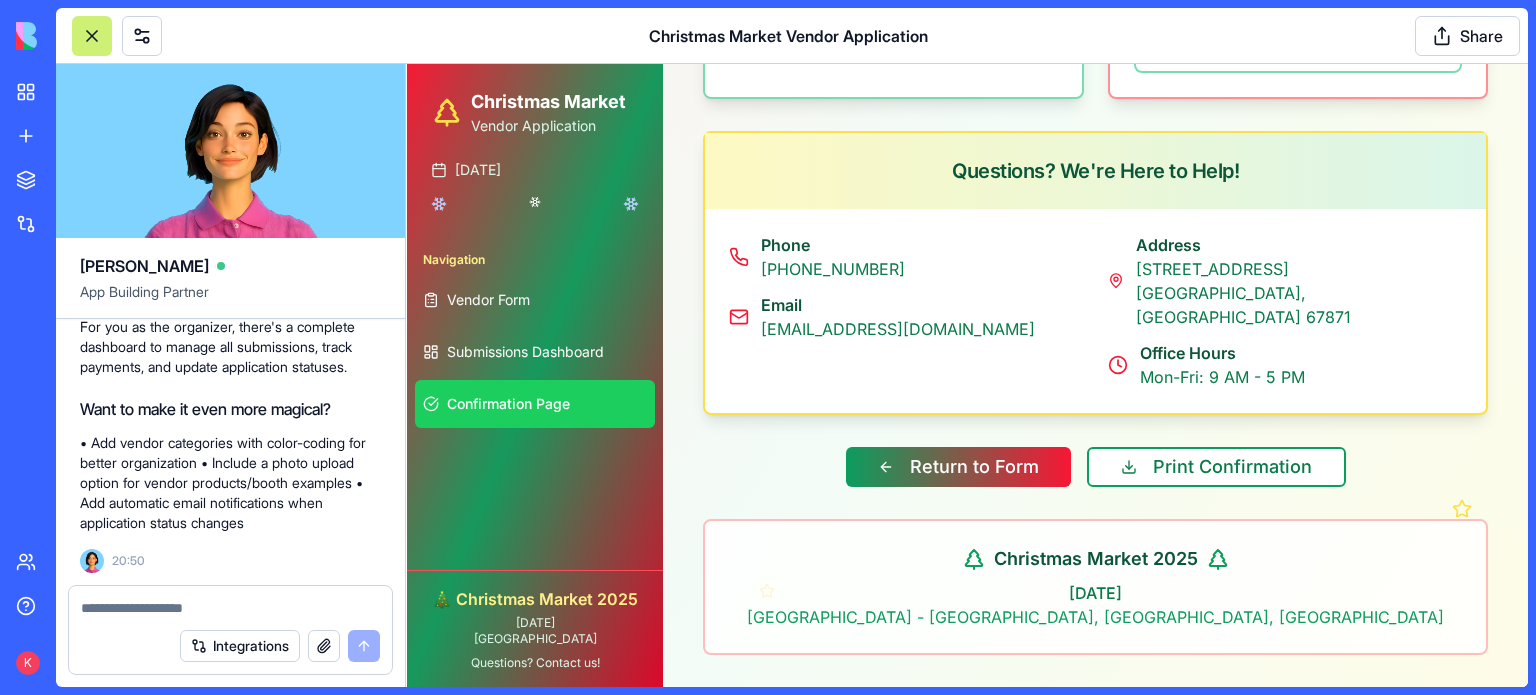 scroll, scrollTop: 880, scrollLeft: 0, axis: vertical 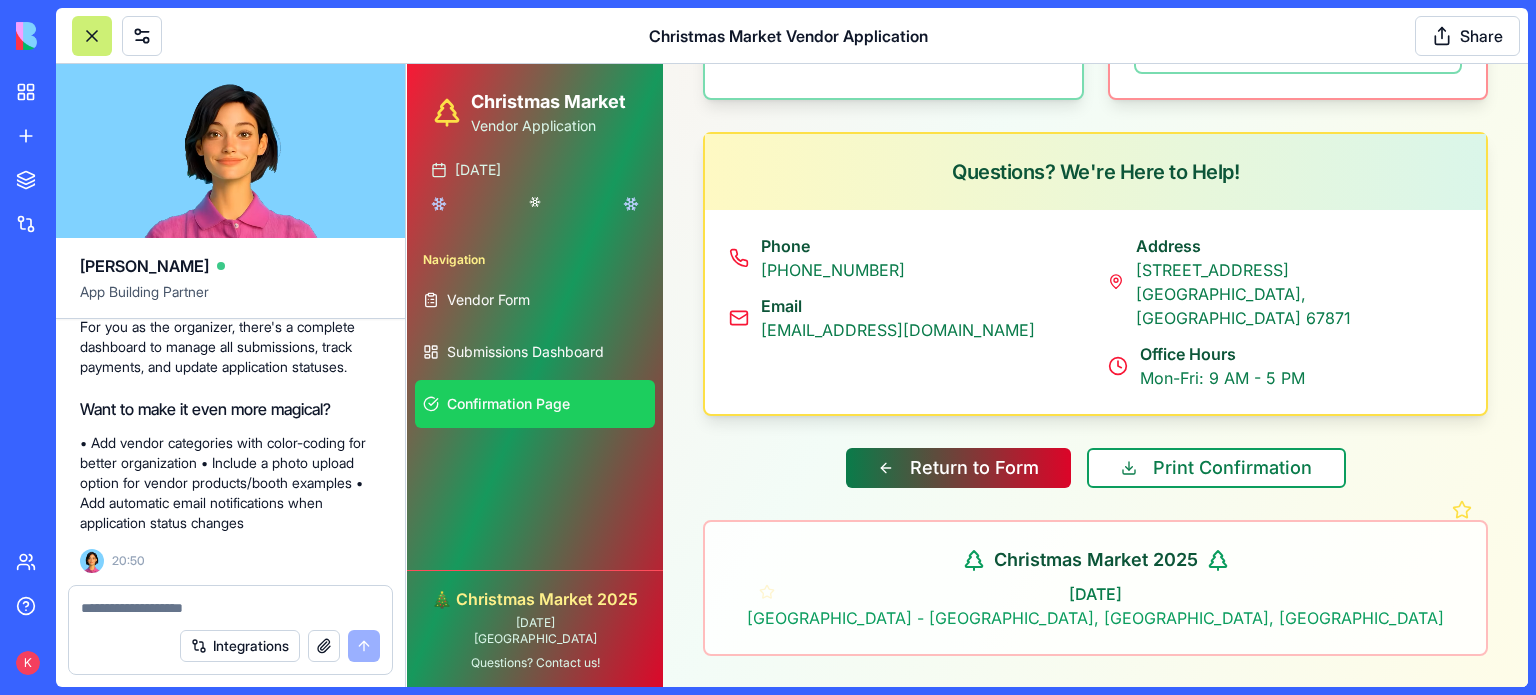 click on "Return to Form" at bounding box center [958, 468] 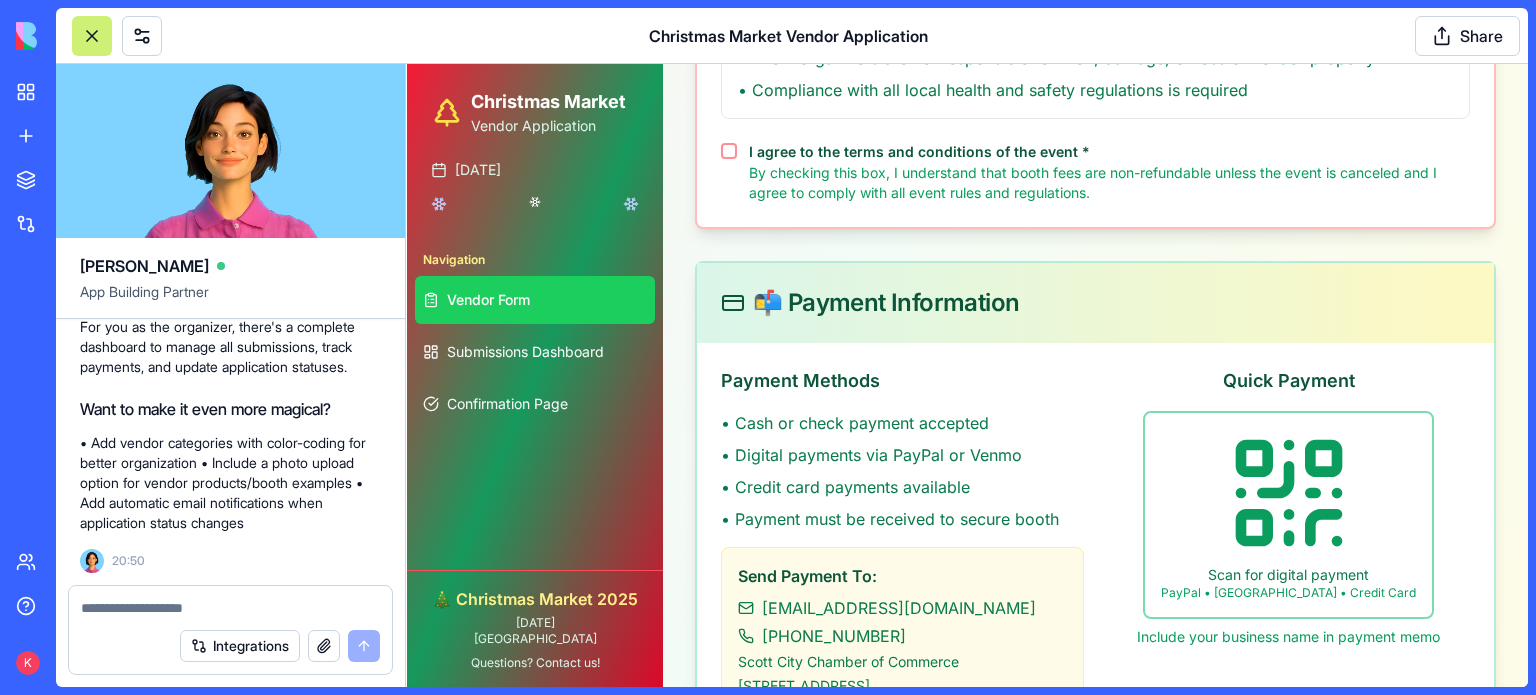 scroll, scrollTop: 2490, scrollLeft: 0, axis: vertical 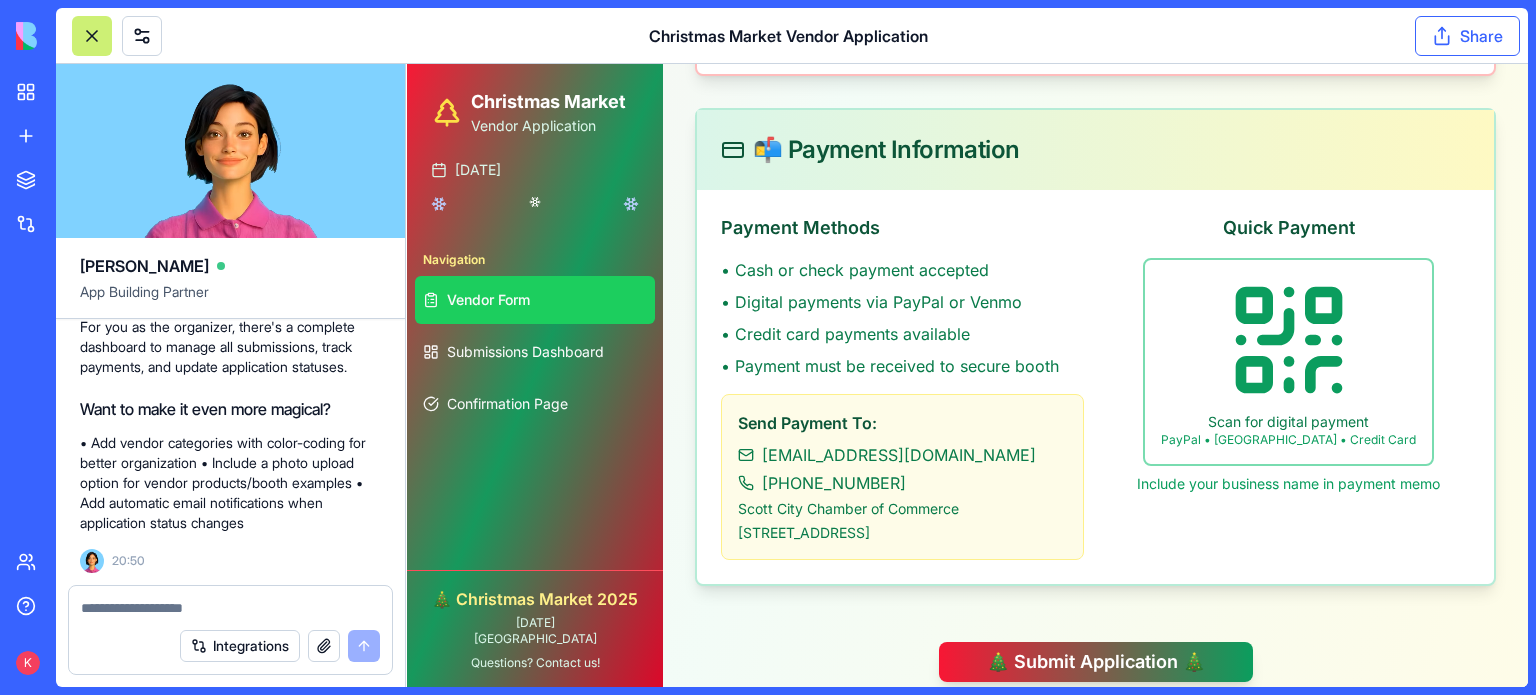 click on "Share" at bounding box center (1467, 36) 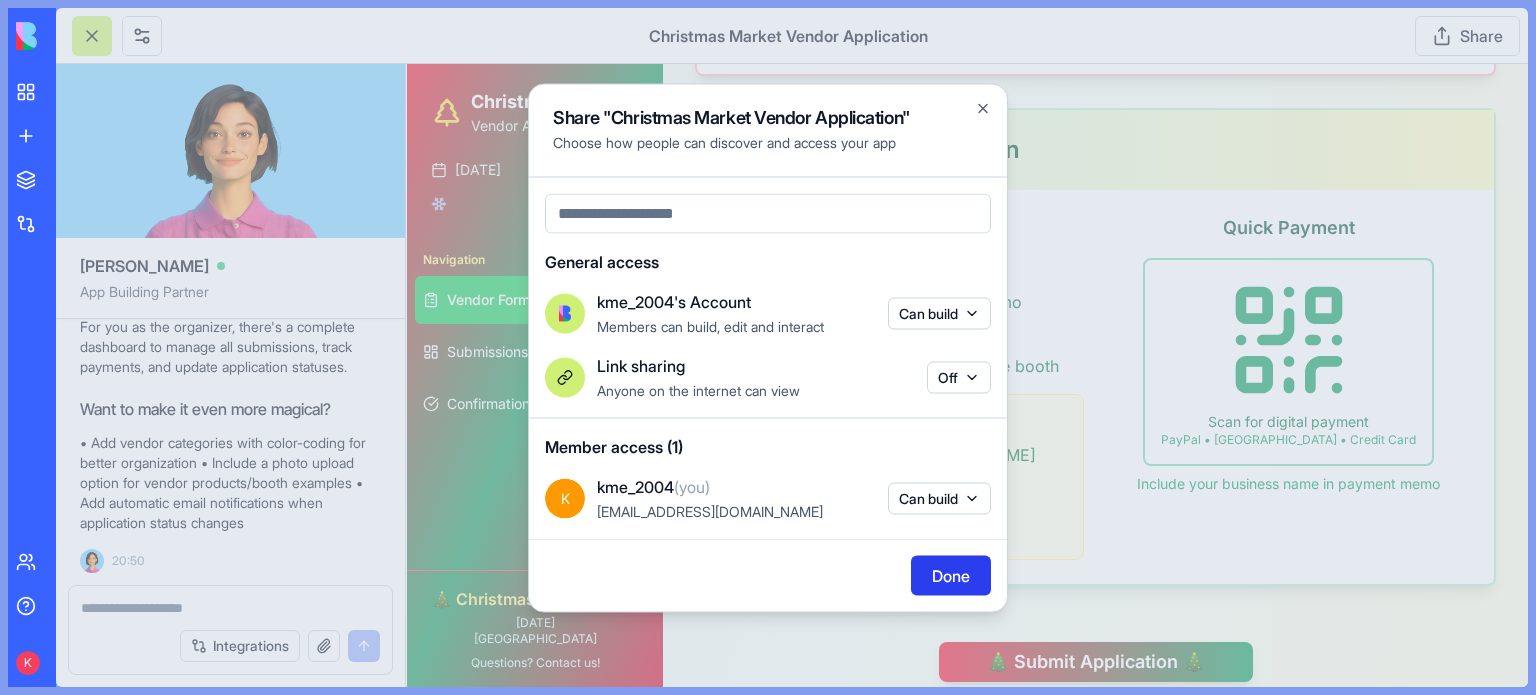 click on "Done" at bounding box center (951, 575) 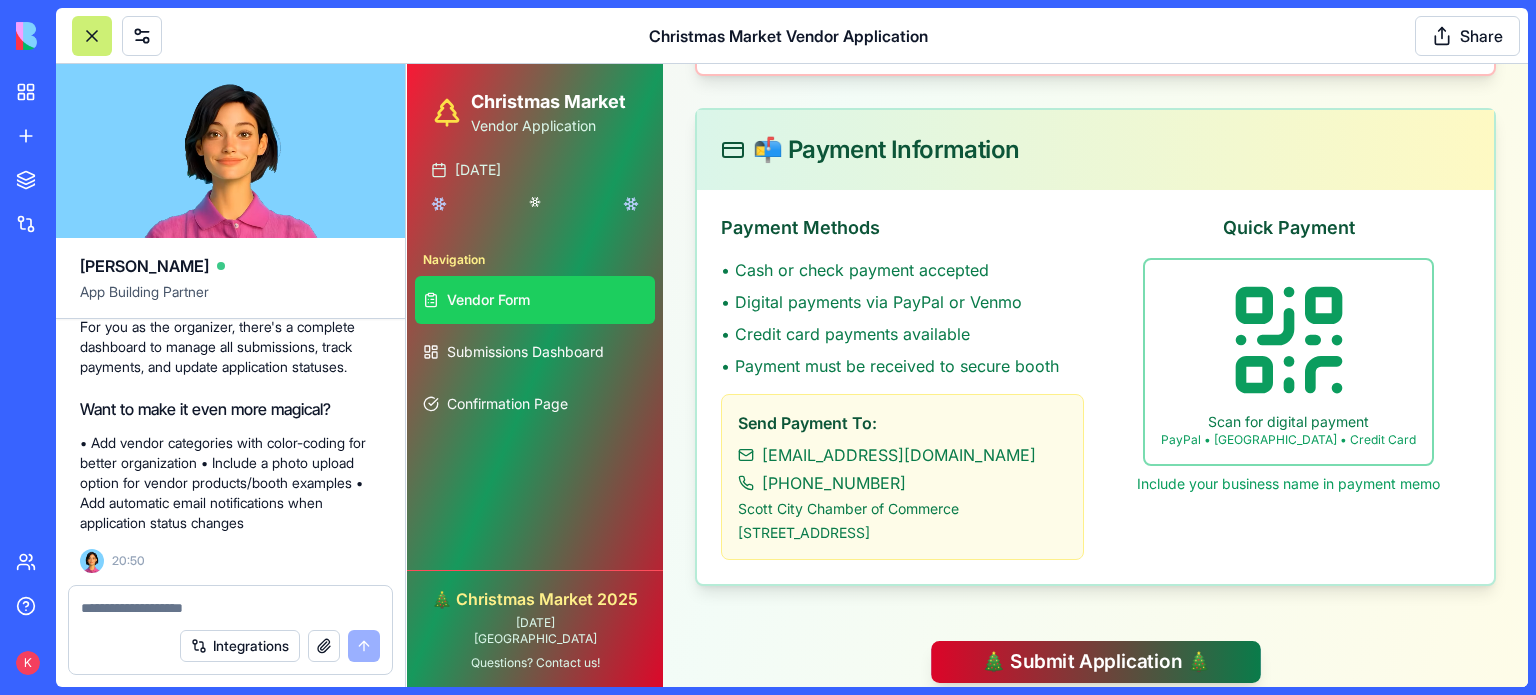 click on "🎄 Submit Application 🎄" at bounding box center [1096, 662] 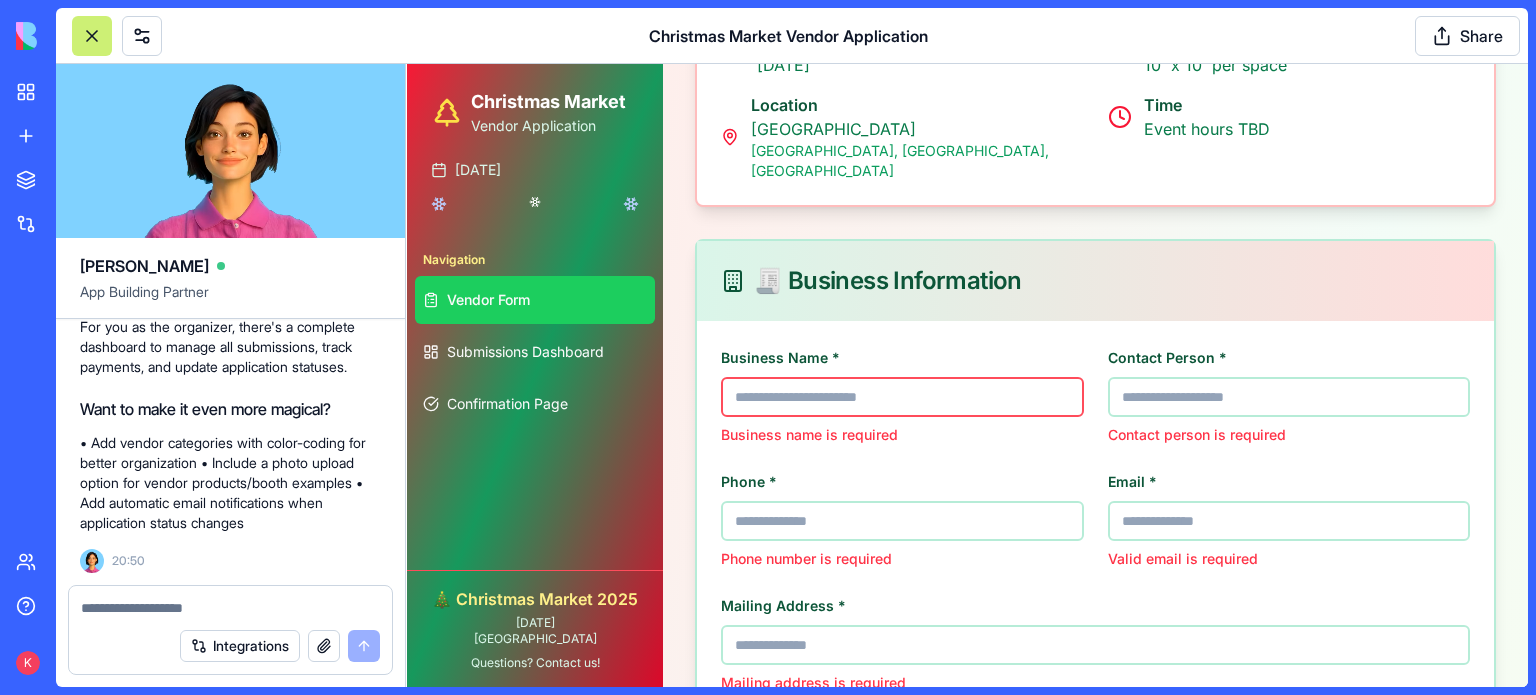 scroll, scrollTop: 0, scrollLeft: 0, axis: both 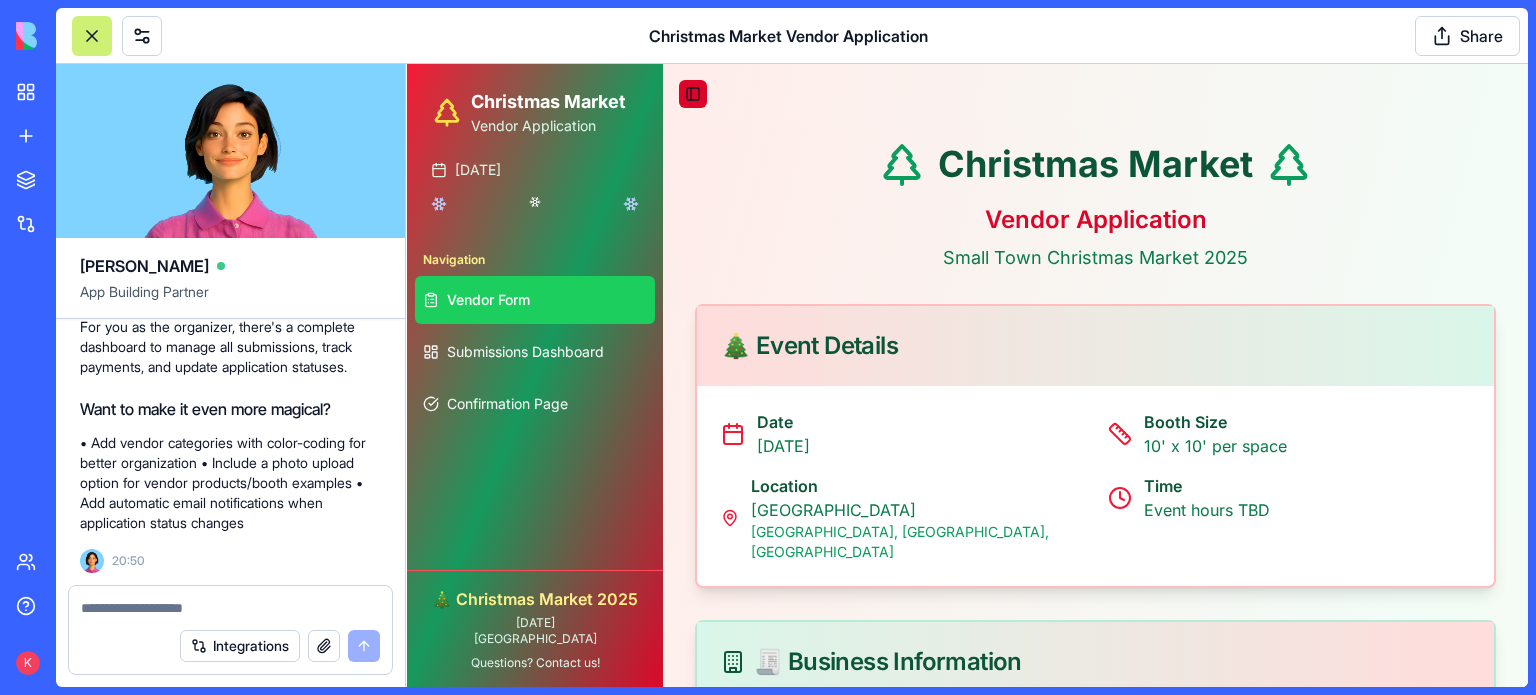 click on "Toggle Sidebar" at bounding box center [693, 94] 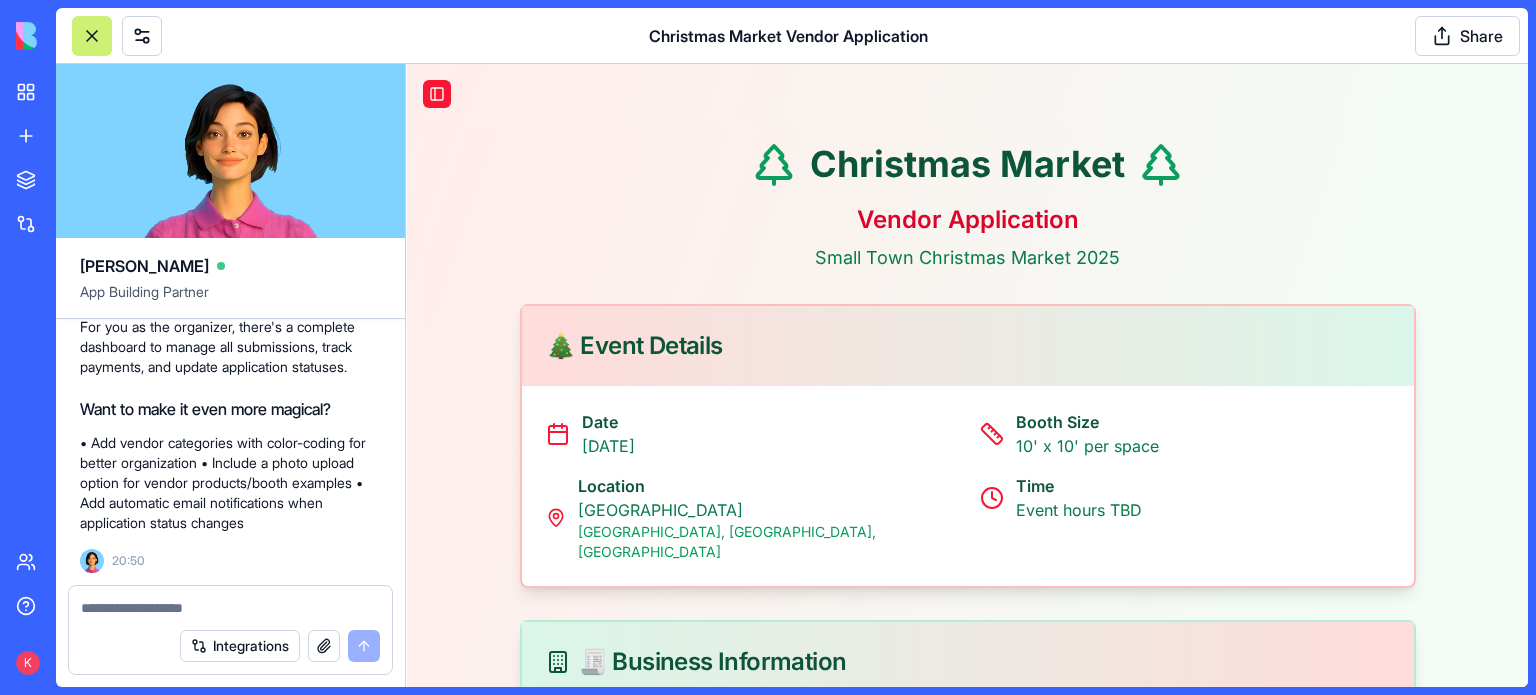 scroll, scrollTop: 1778, scrollLeft: 0, axis: vertical 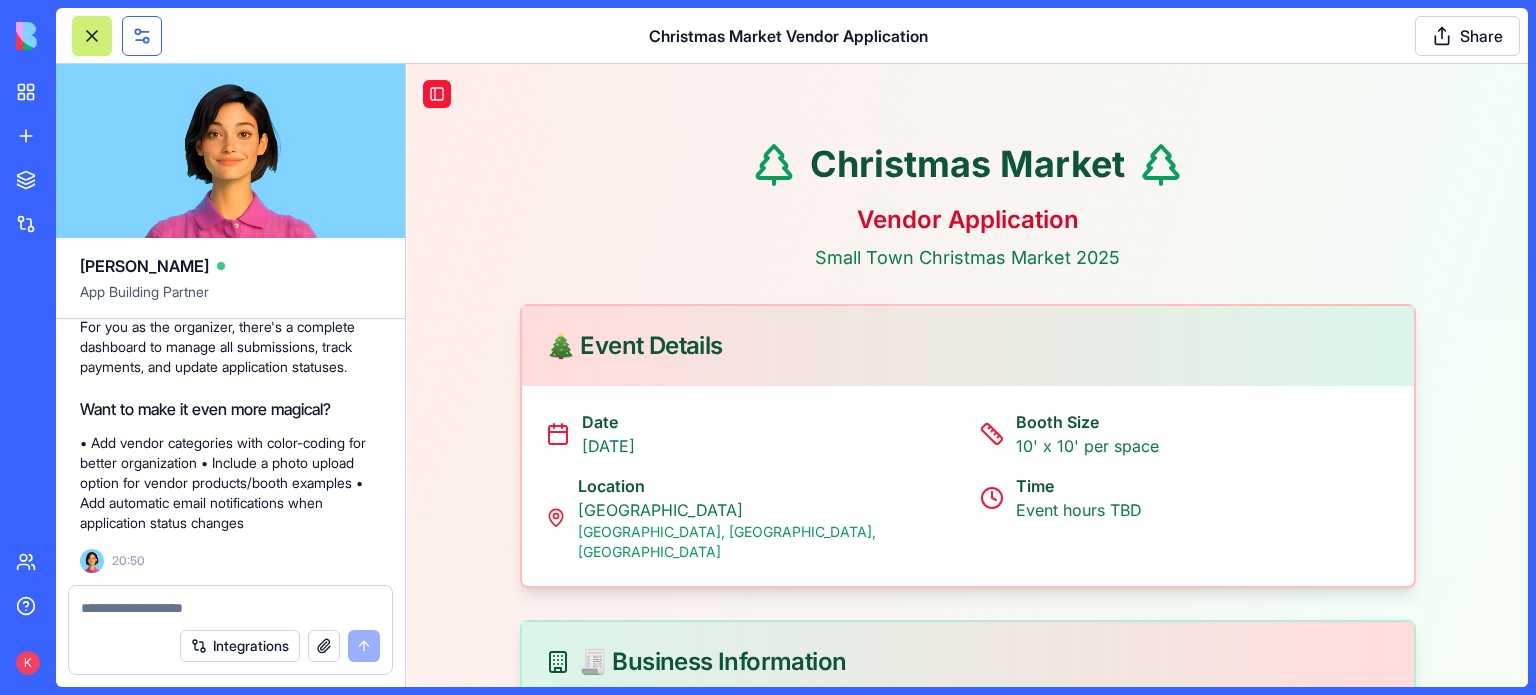 click at bounding box center (142, 36) 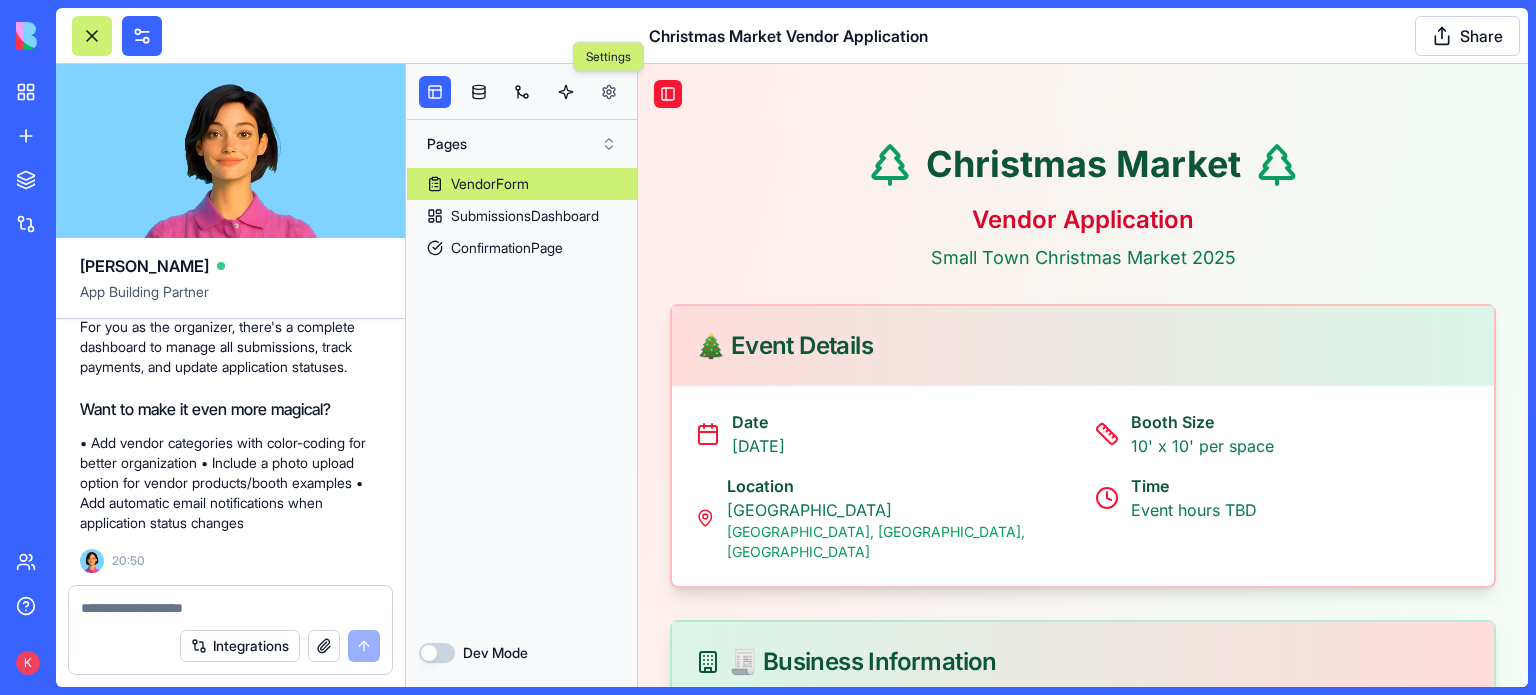 click at bounding box center (609, 92) 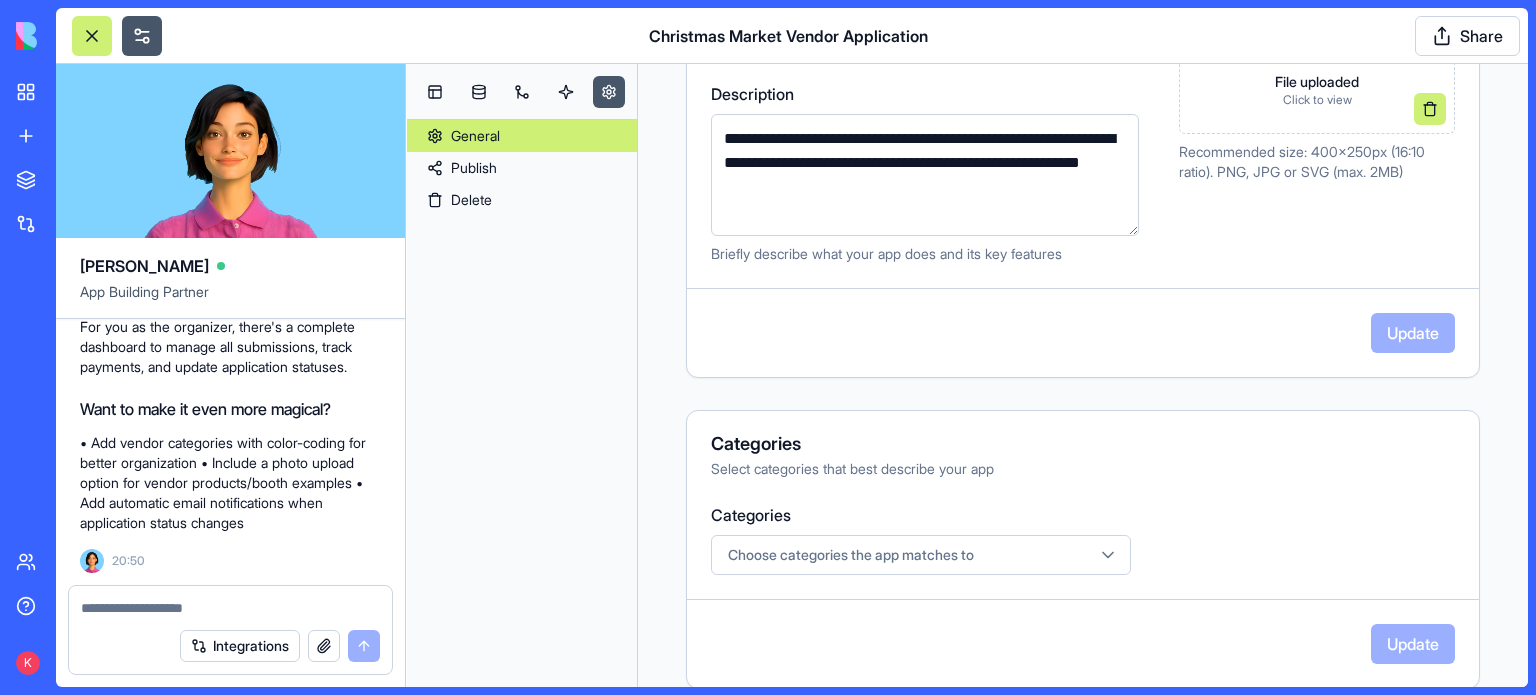 scroll, scrollTop: 0, scrollLeft: 0, axis: both 